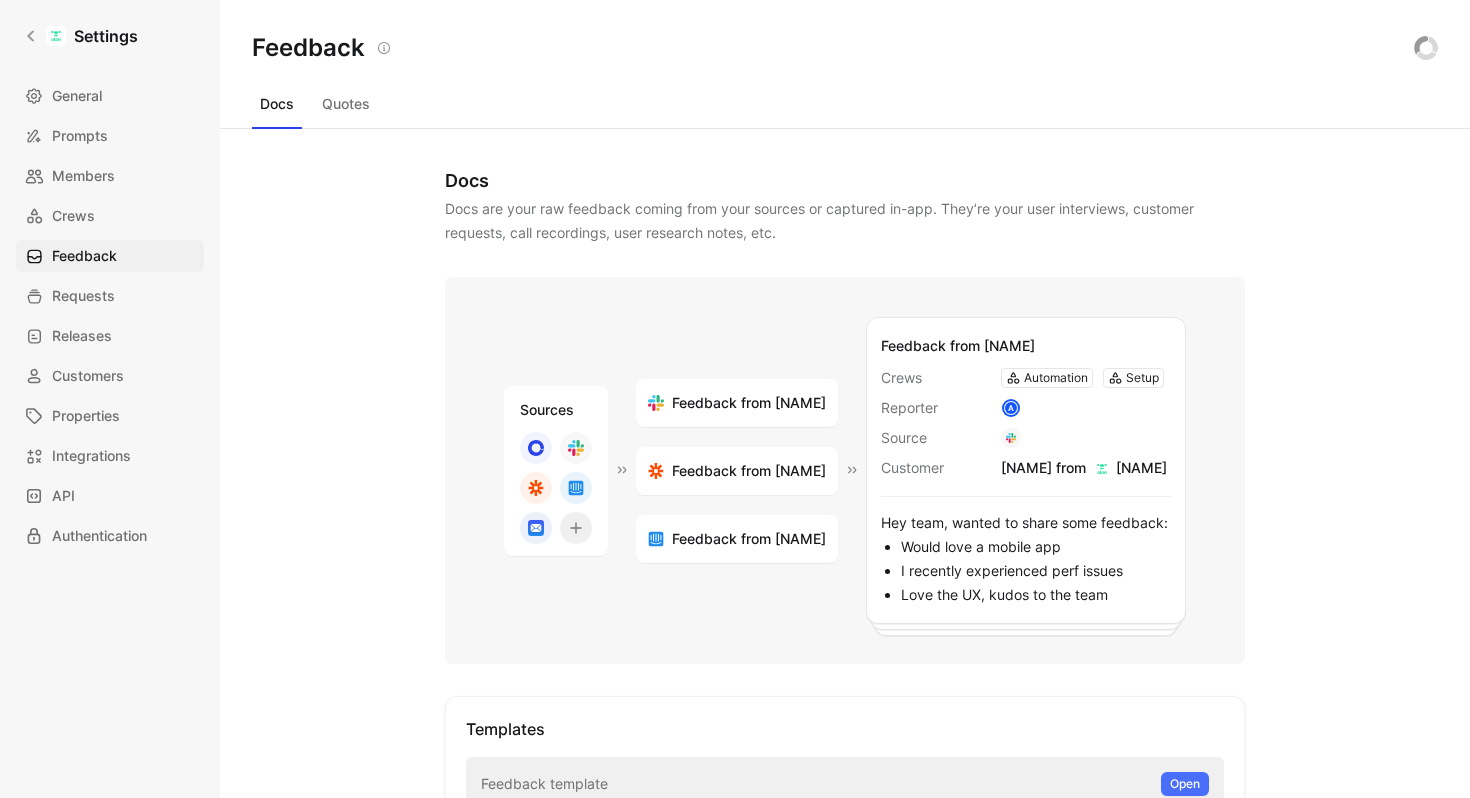 scroll, scrollTop: 0, scrollLeft: 0, axis: both 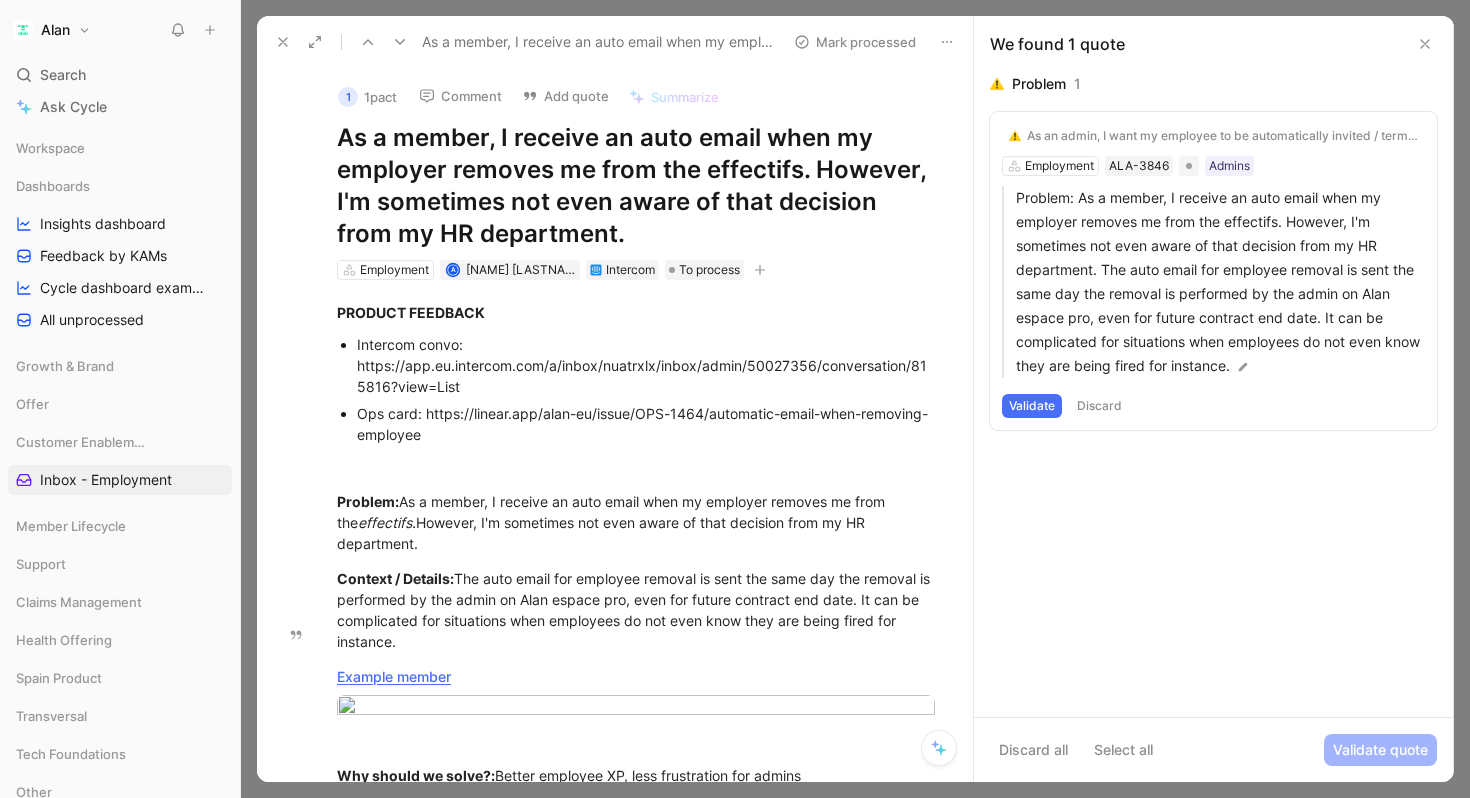 click 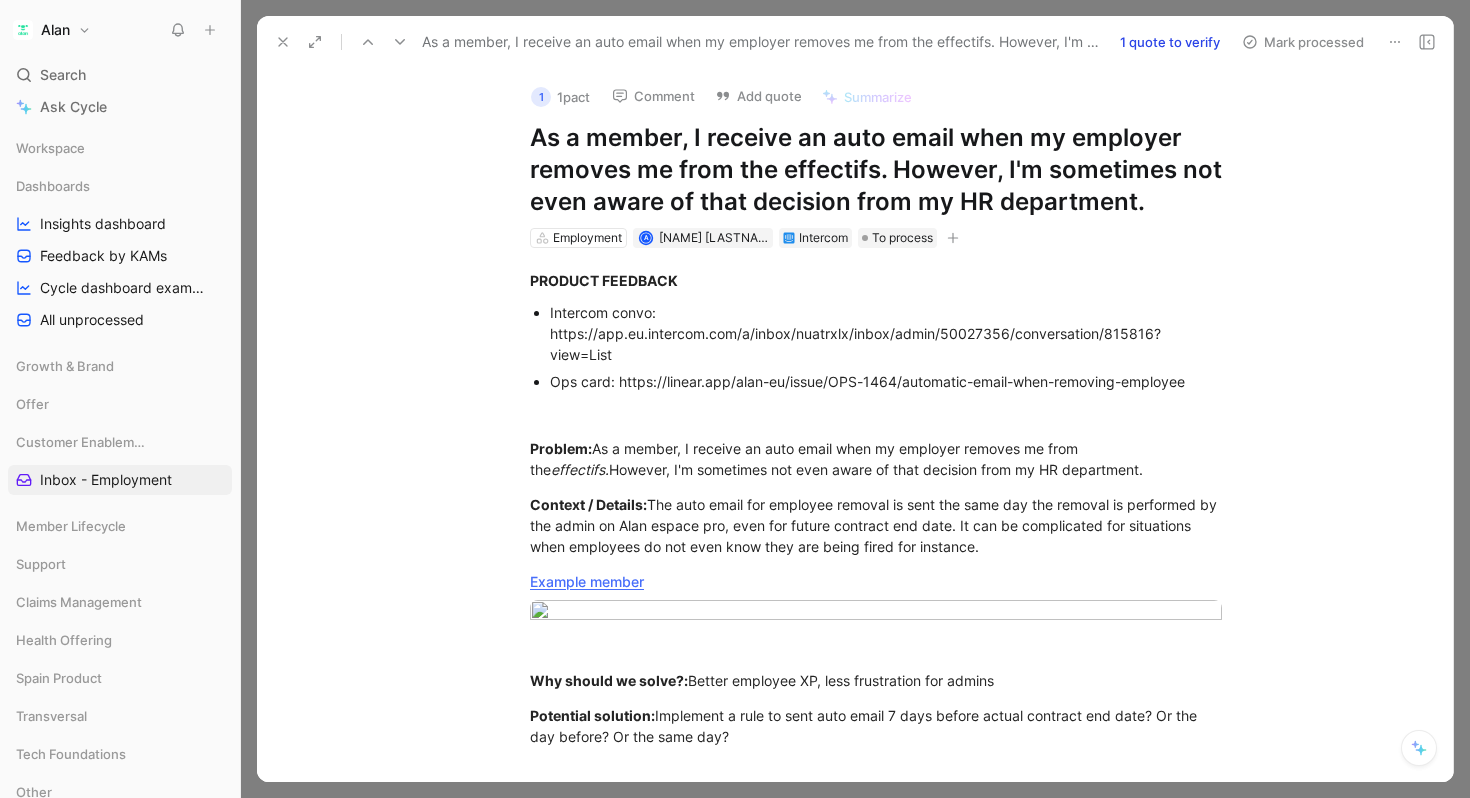 scroll, scrollTop: 155, scrollLeft: 0, axis: vertical 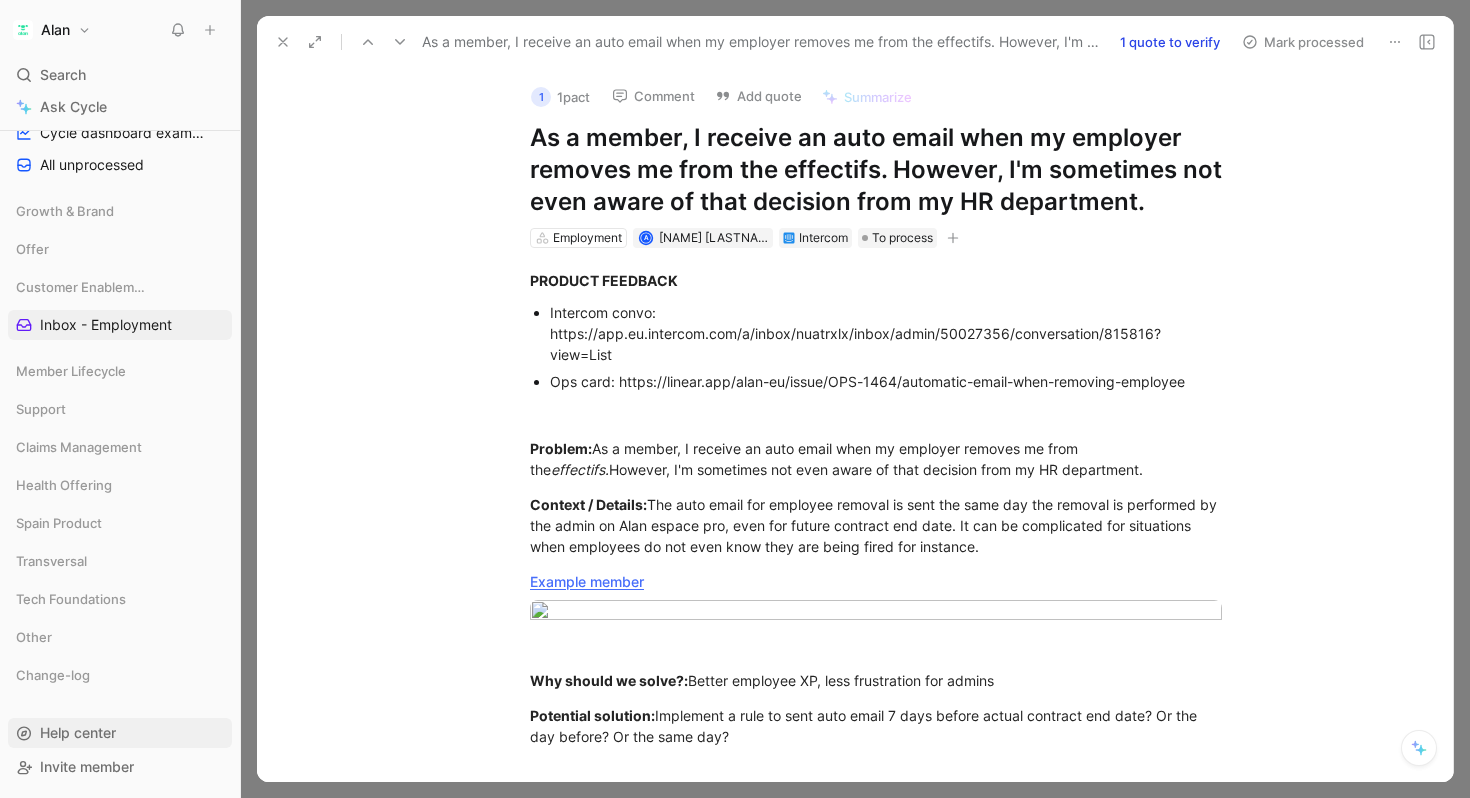 click on "Help center" at bounding box center [78, 732] 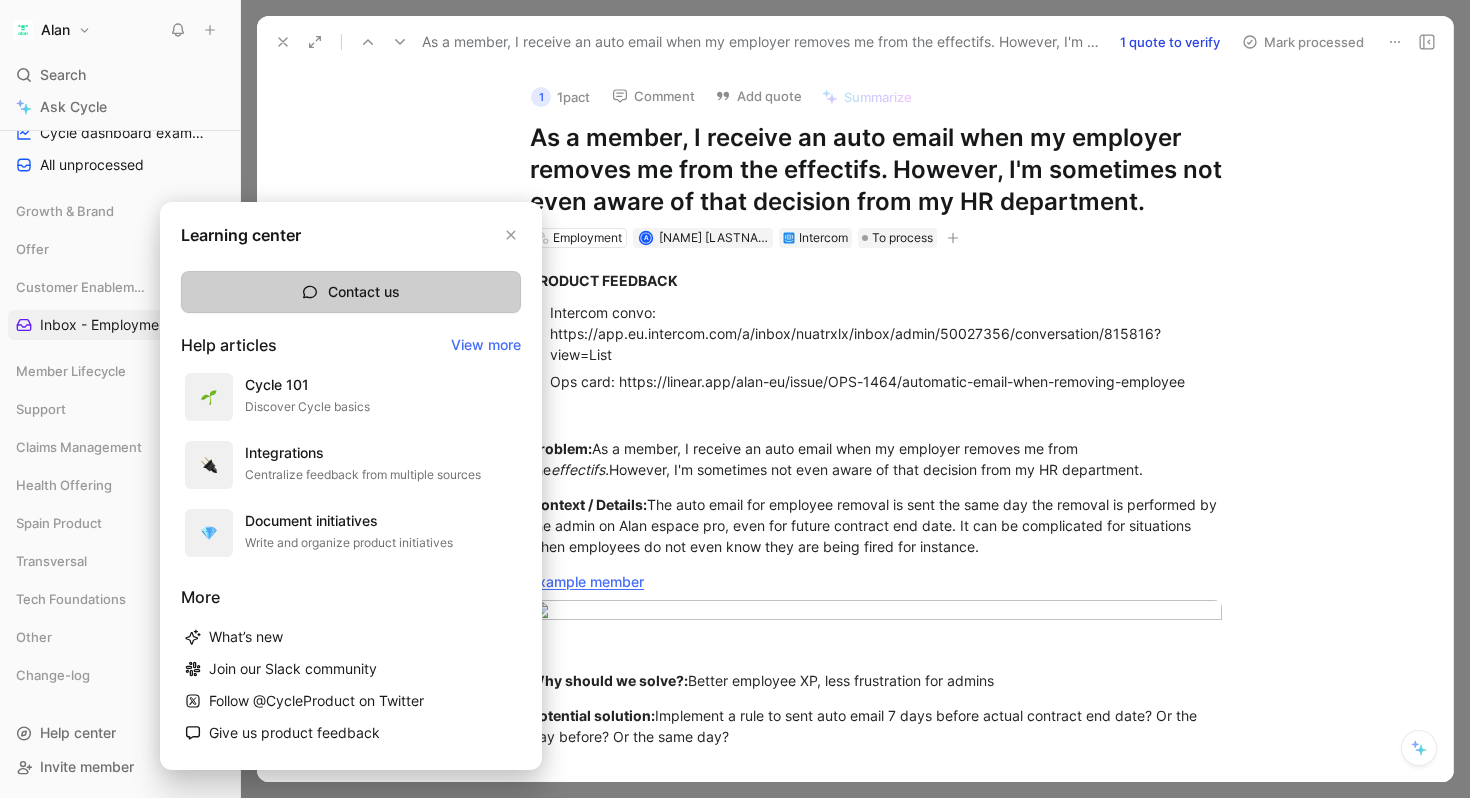click on "Contact us" at bounding box center [351, 292] 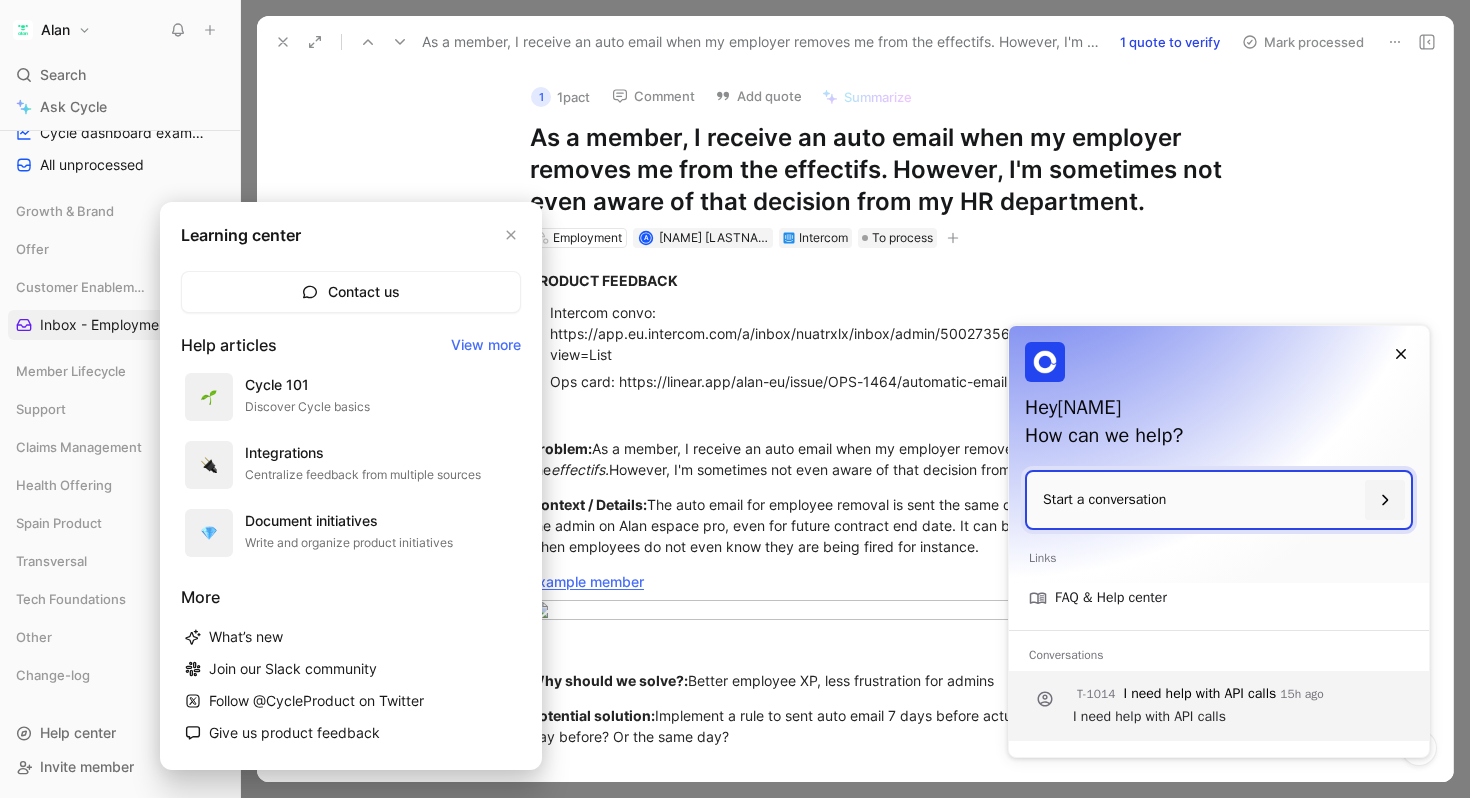 click on "I need help with API calls" at bounding box center [1199, 694] 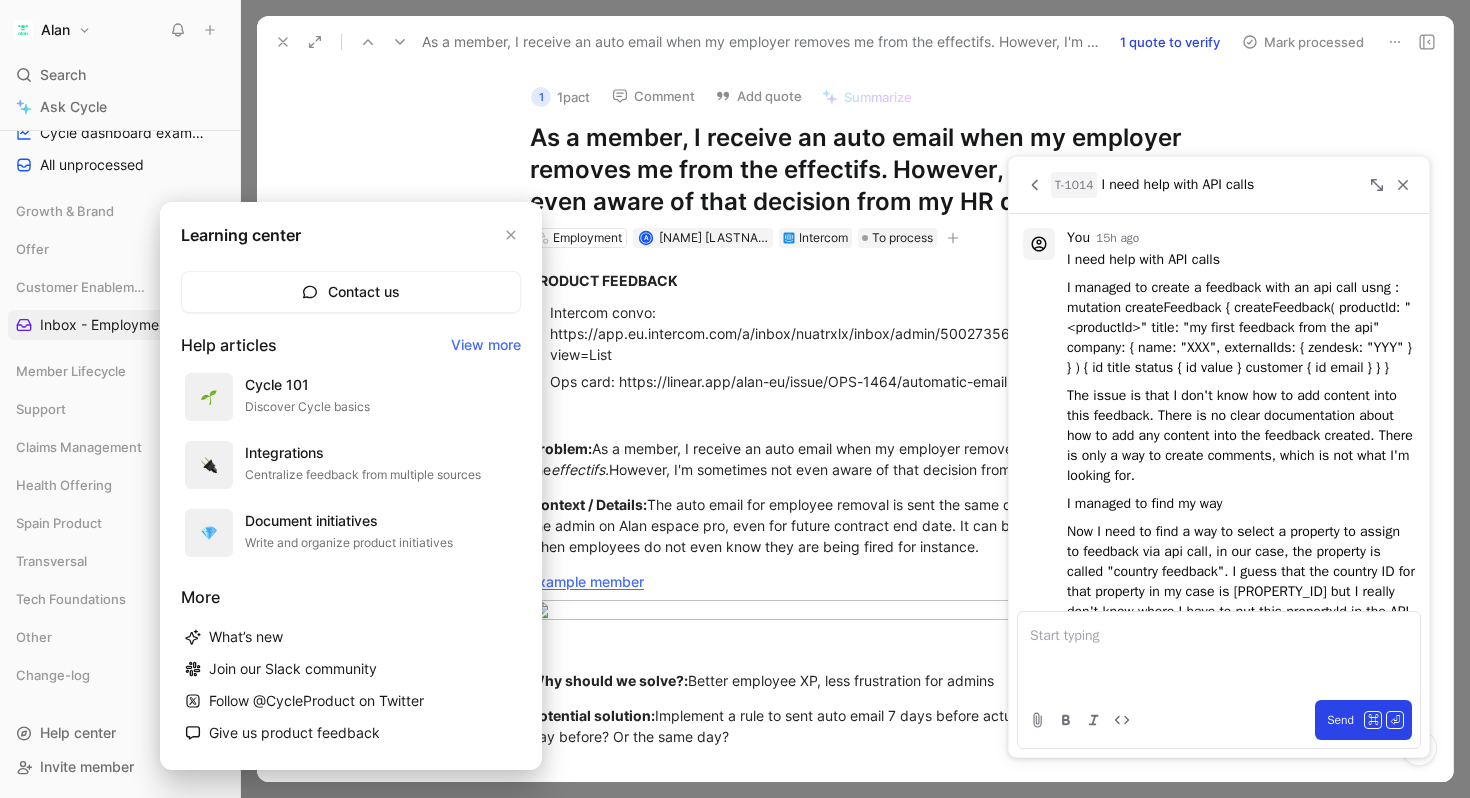 scroll, scrollTop: 133, scrollLeft: 0, axis: vertical 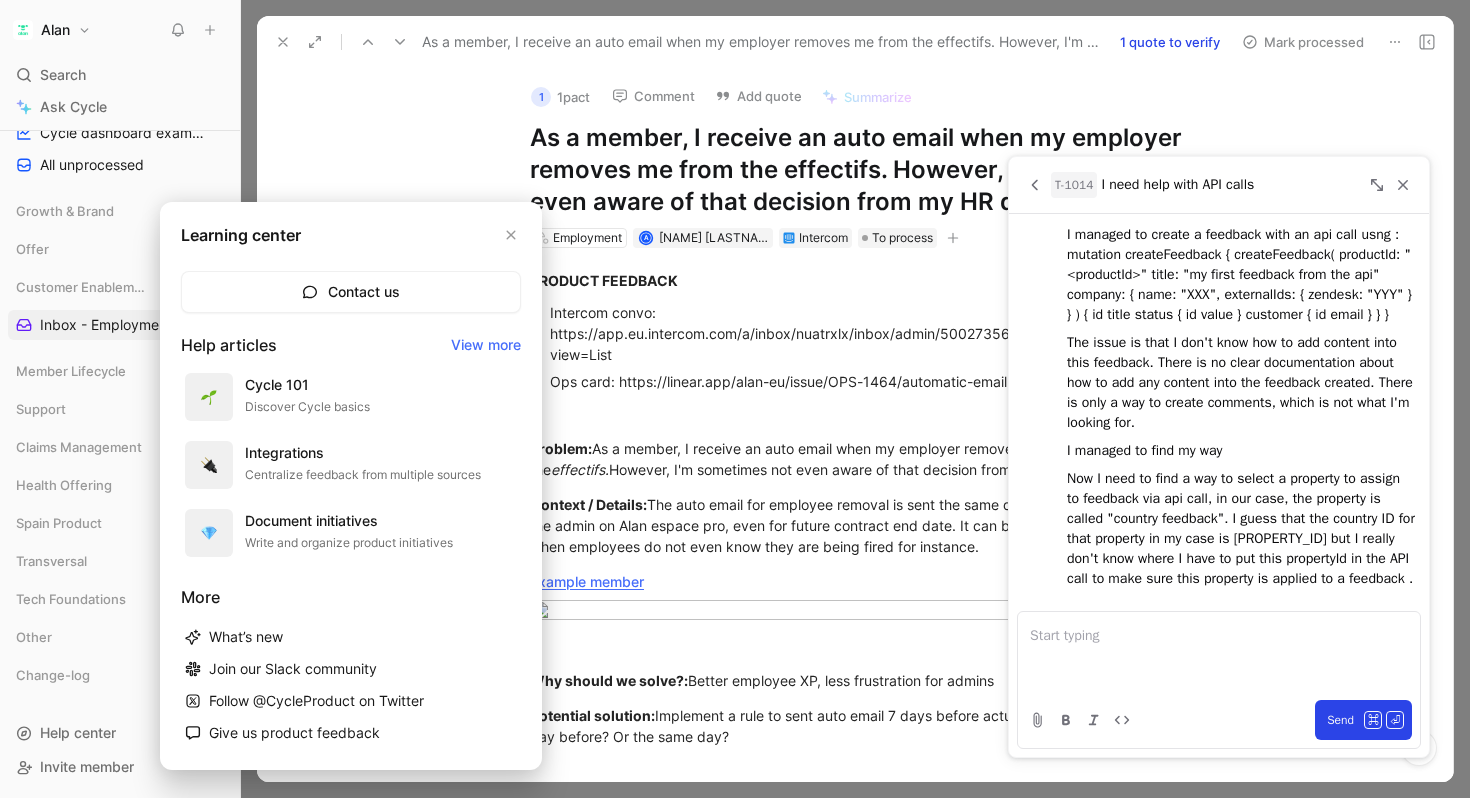type 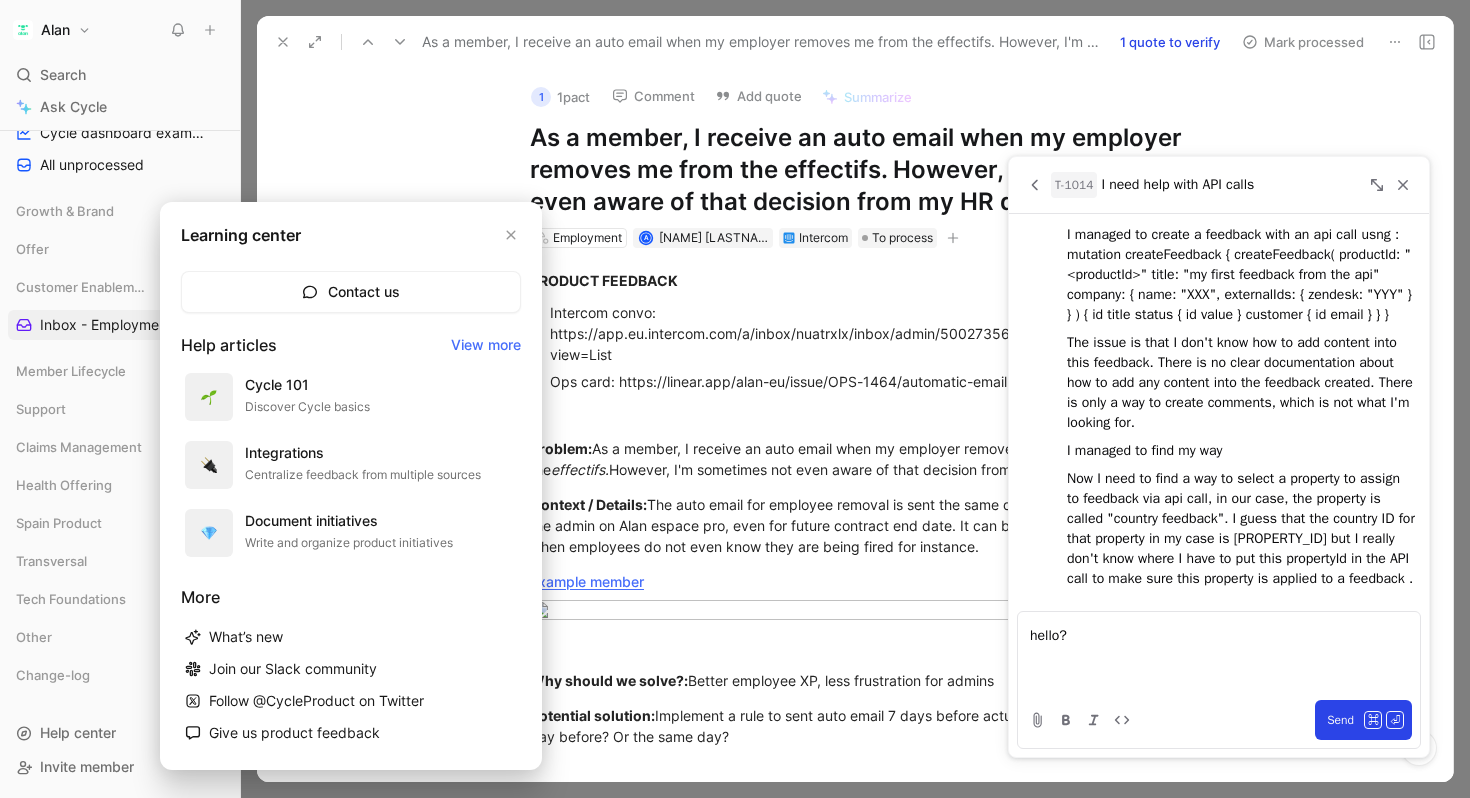 scroll, scrollTop: 161, scrollLeft: 0, axis: vertical 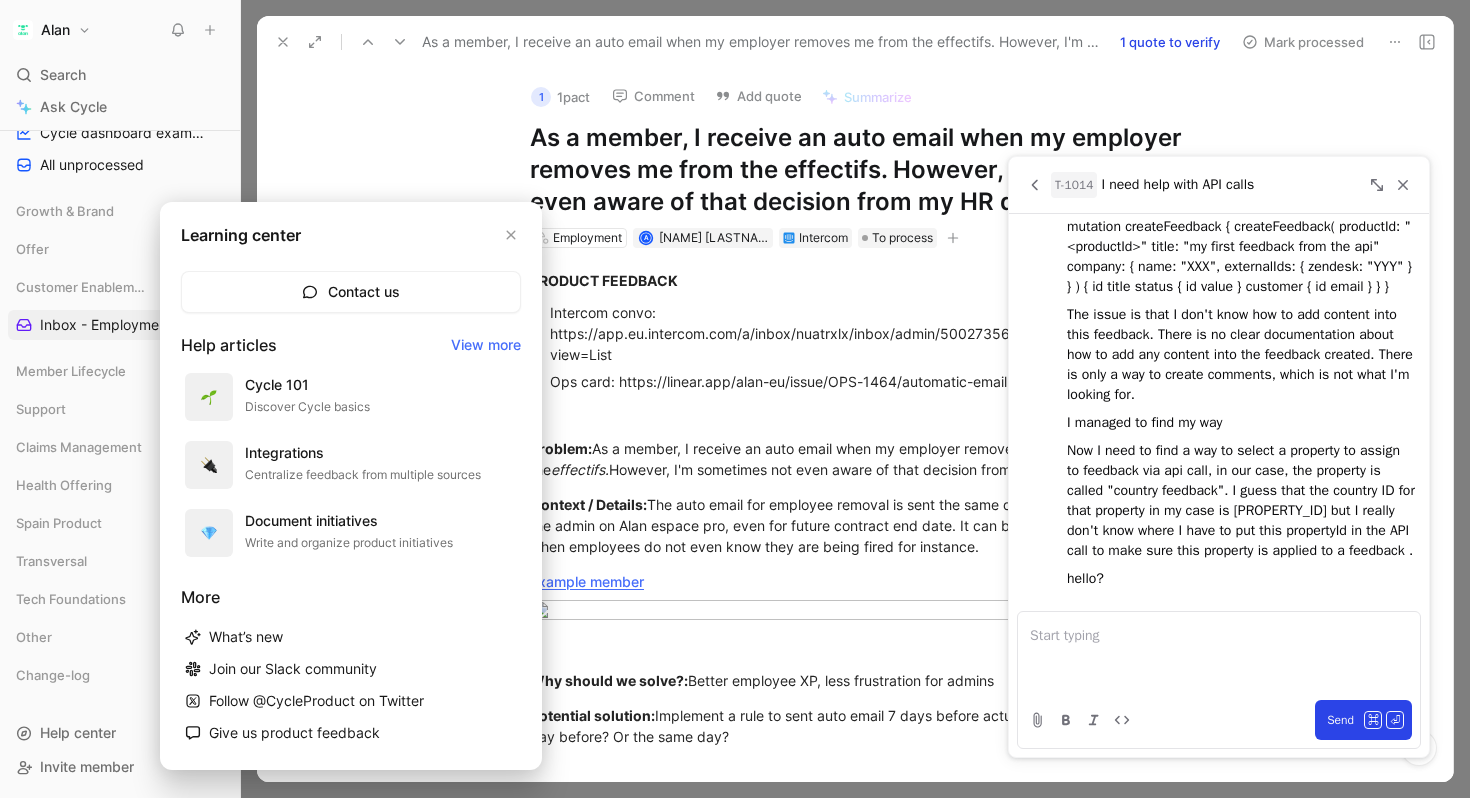 click at bounding box center [735, 399] 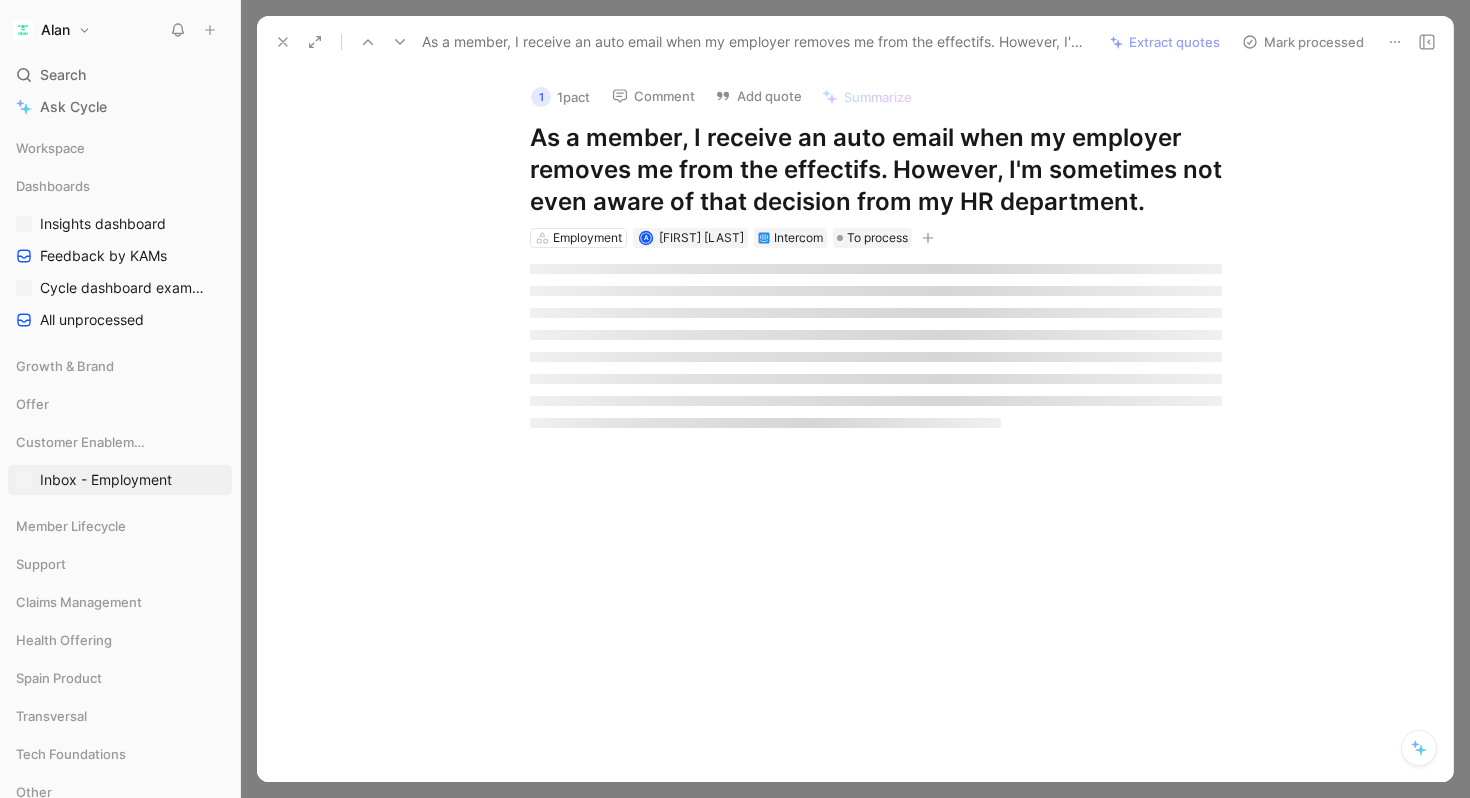 scroll, scrollTop: 0, scrollLeft: 0, axis: both 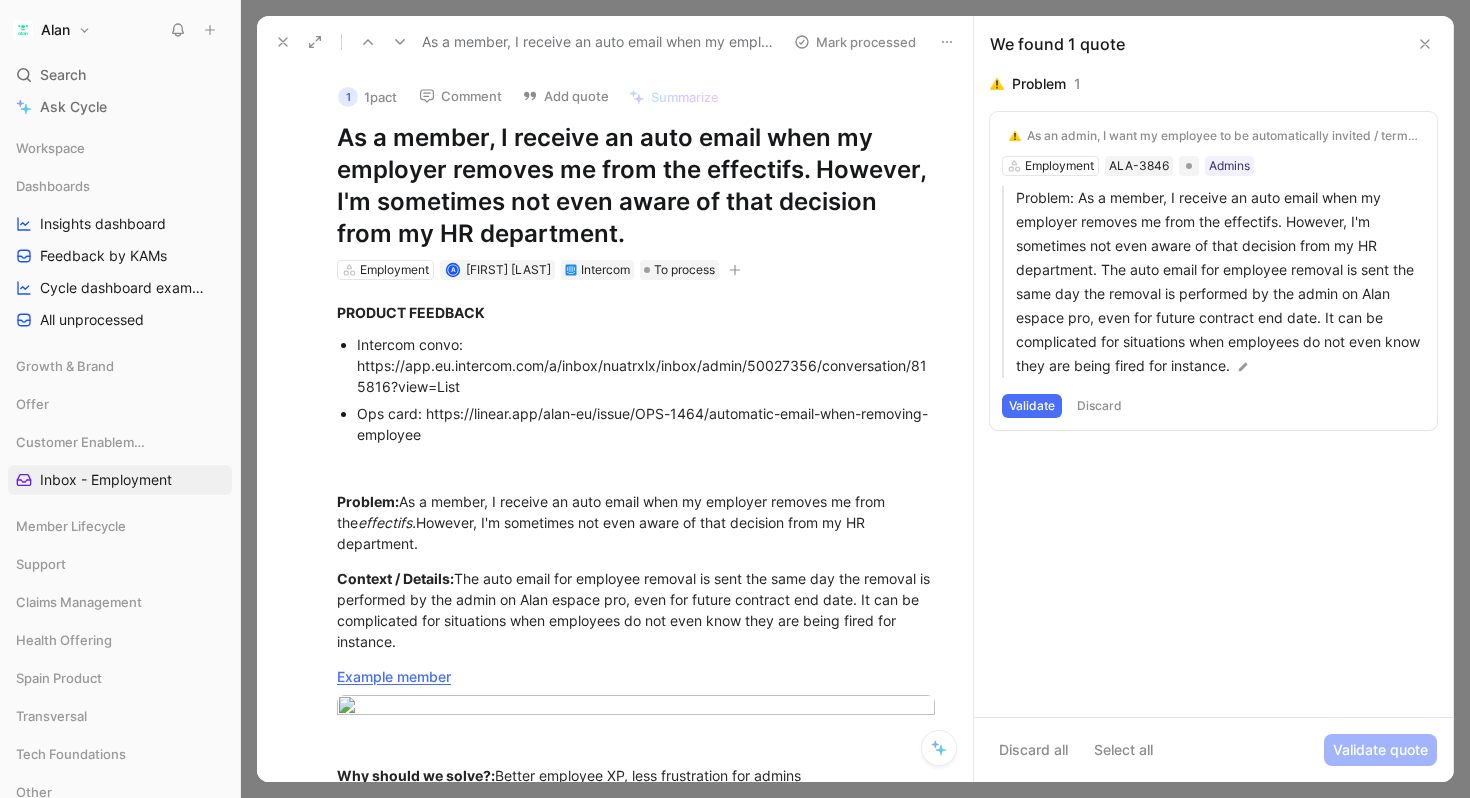 click 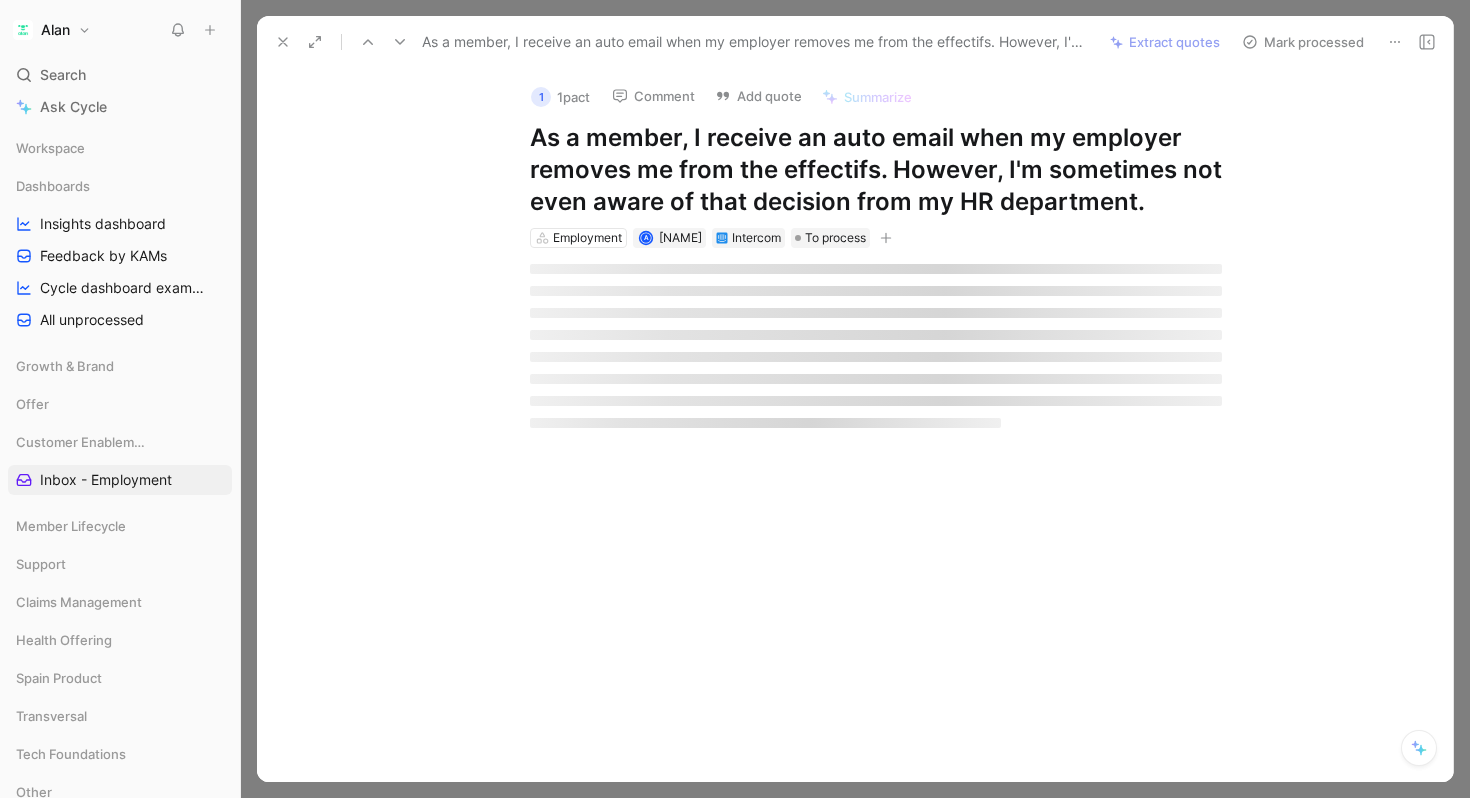 scroll, scrollTop: 0, scrollLeft: 0, axis: both 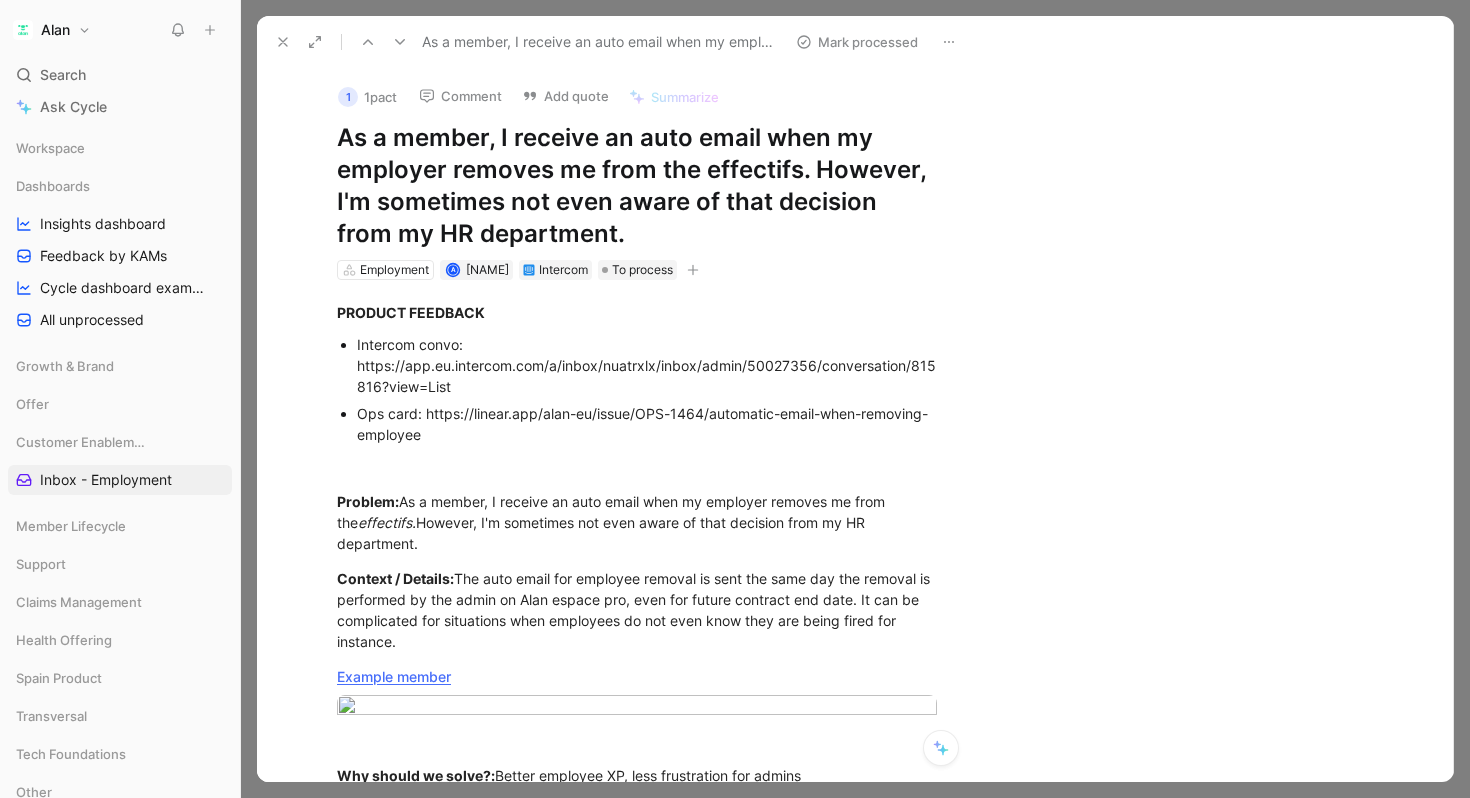 click 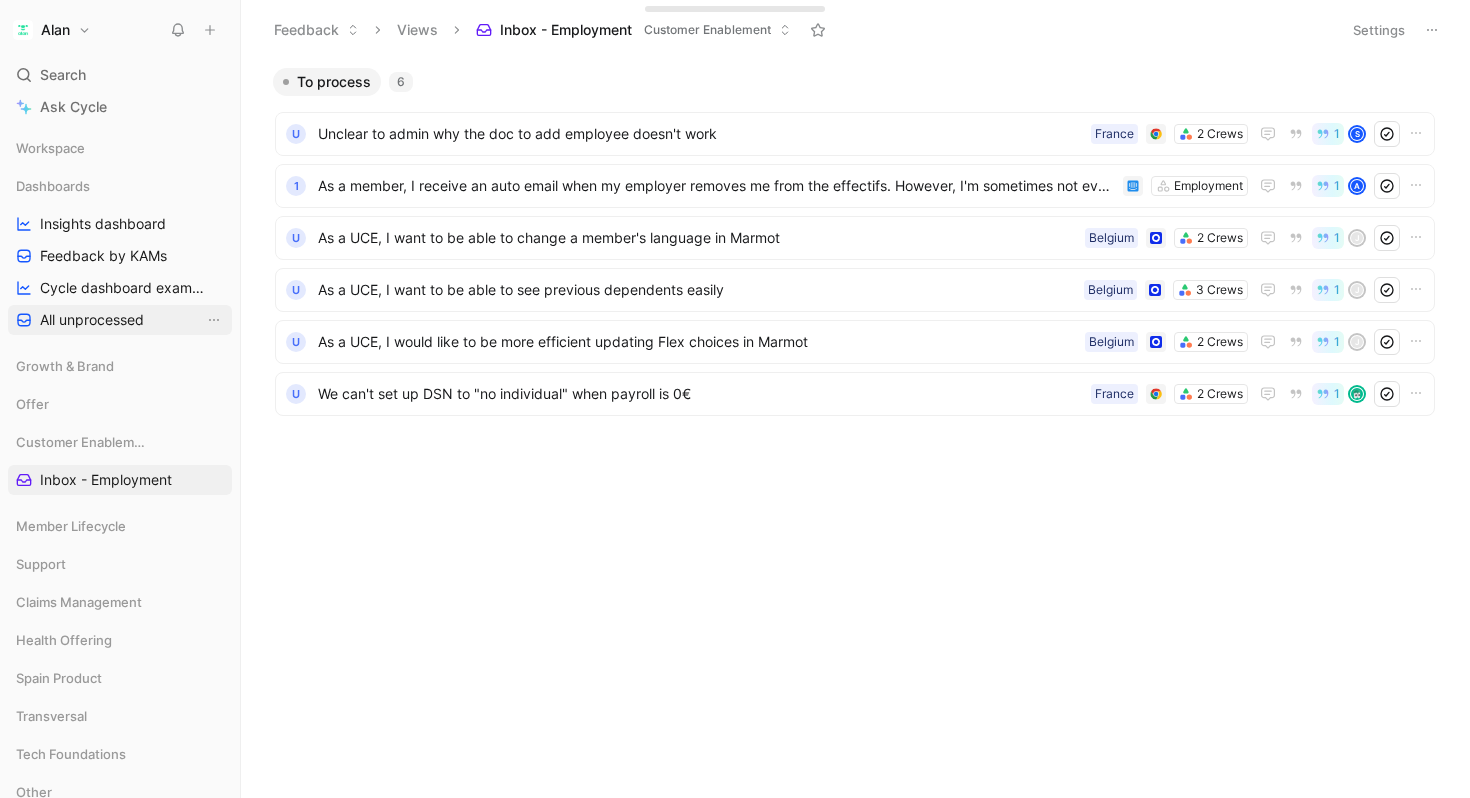 click on "All unprocessed" at bounding box center (92, 320) 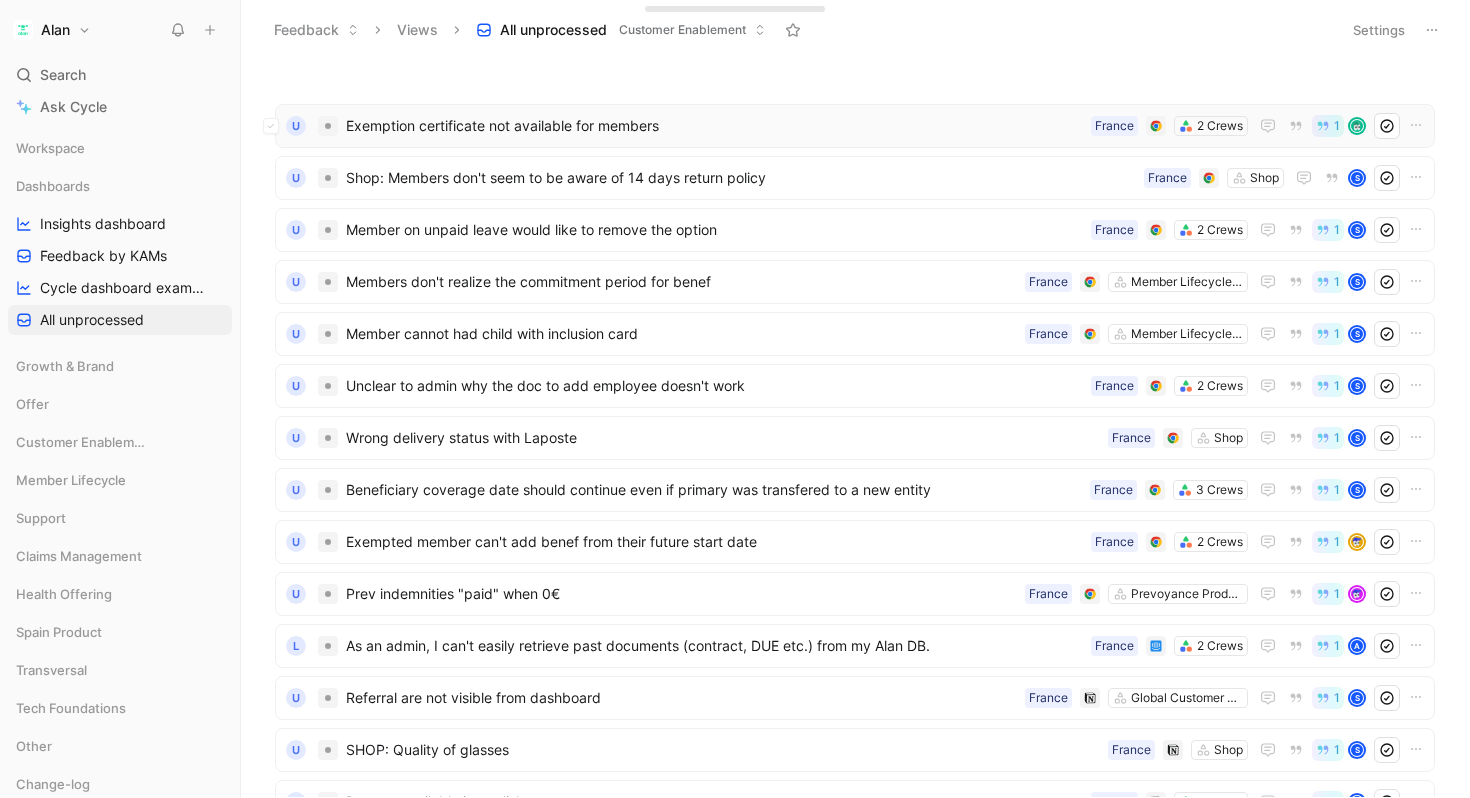 click on "Exemption certificate not available for members" at bounding box center (714, 126) 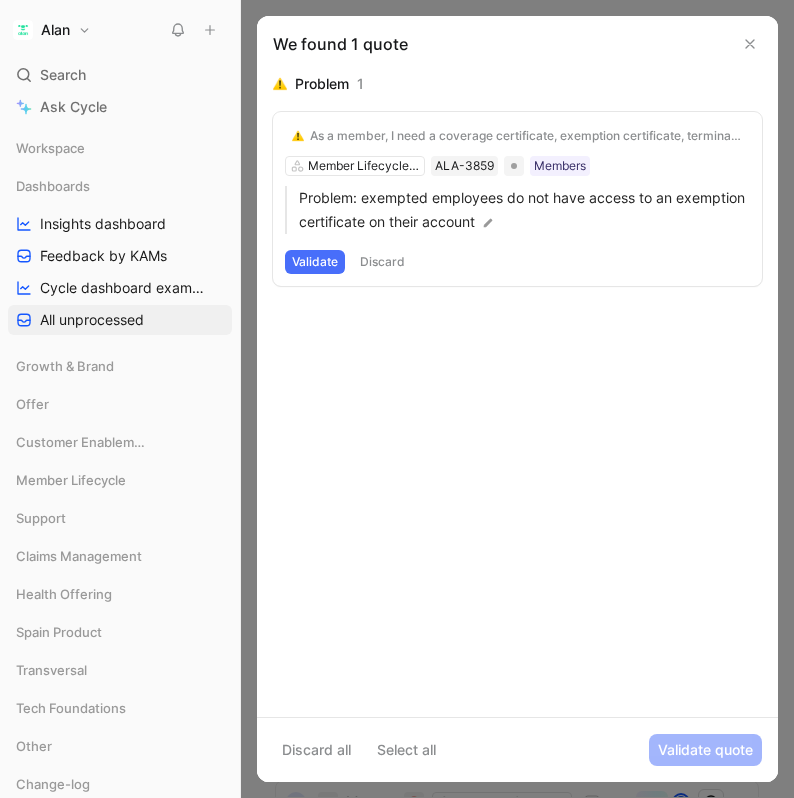 click 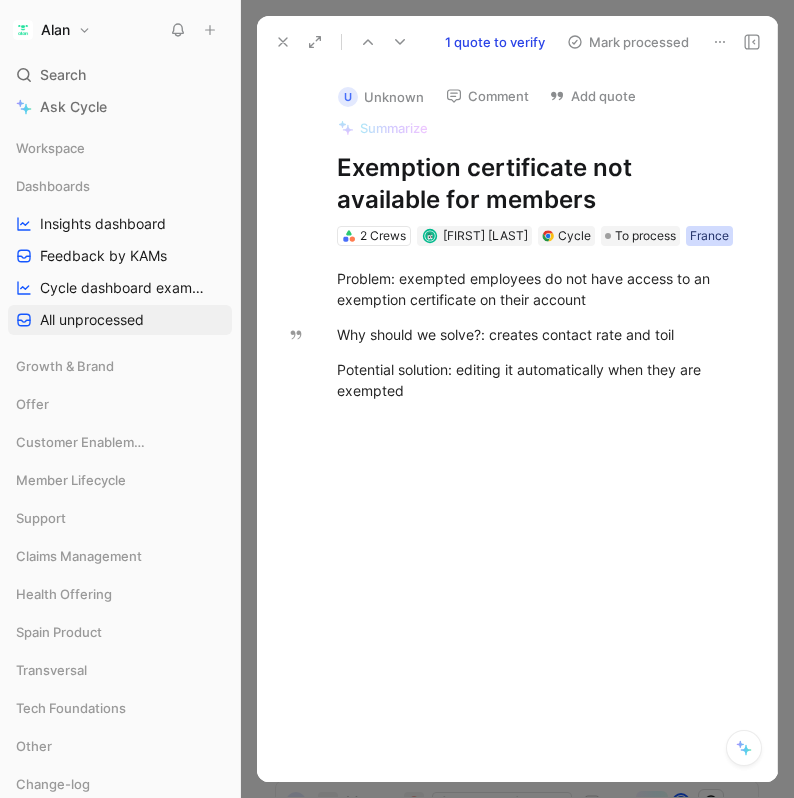 click on "France" at bounding box center (709, 236) 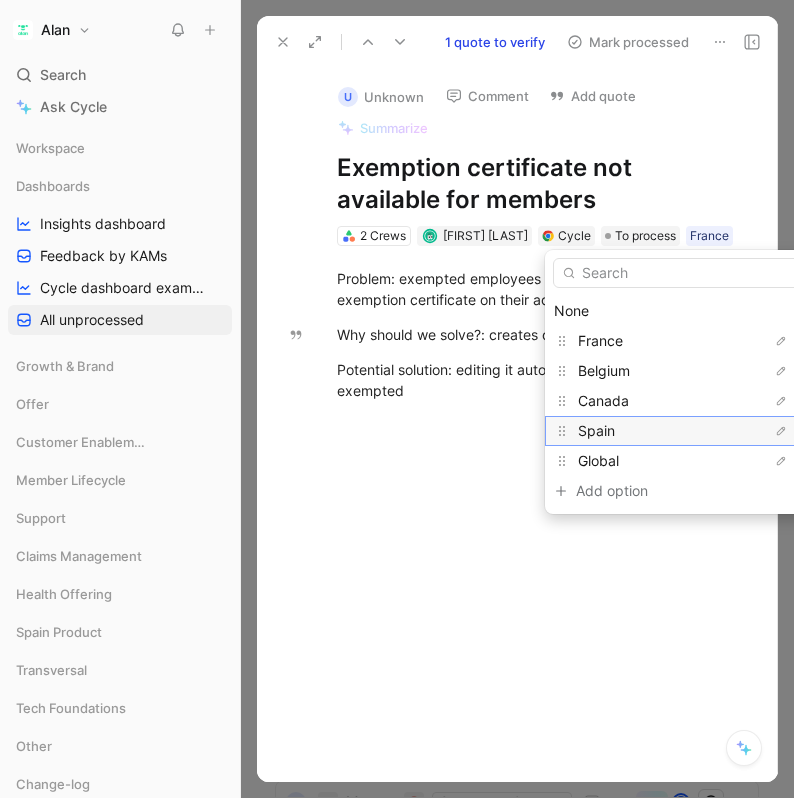 click on "Spain" at bounding box center [653, 431] 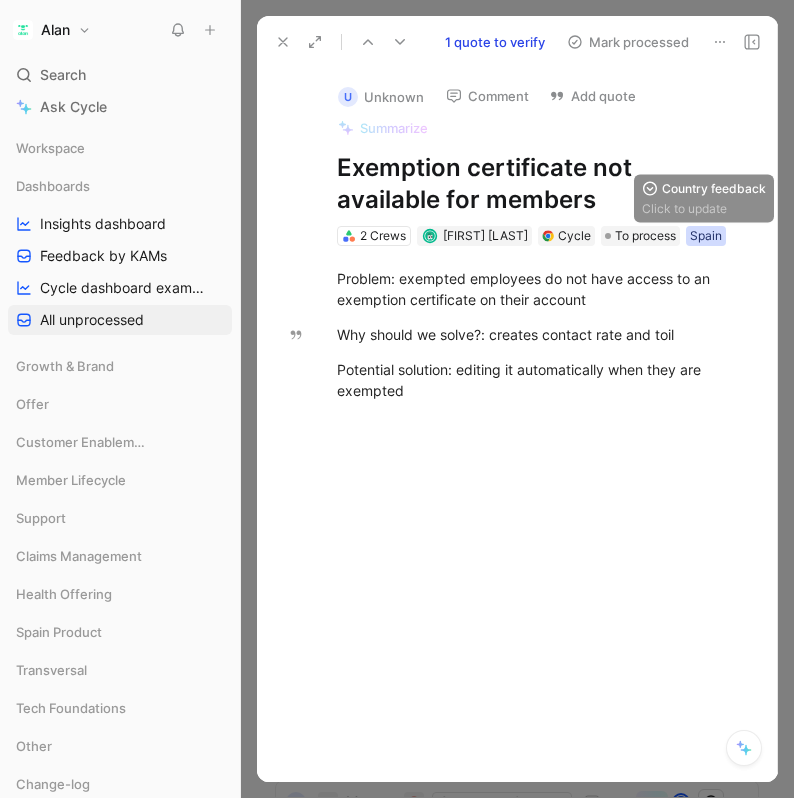 click on "Spain" at bounding box center (706, 236) 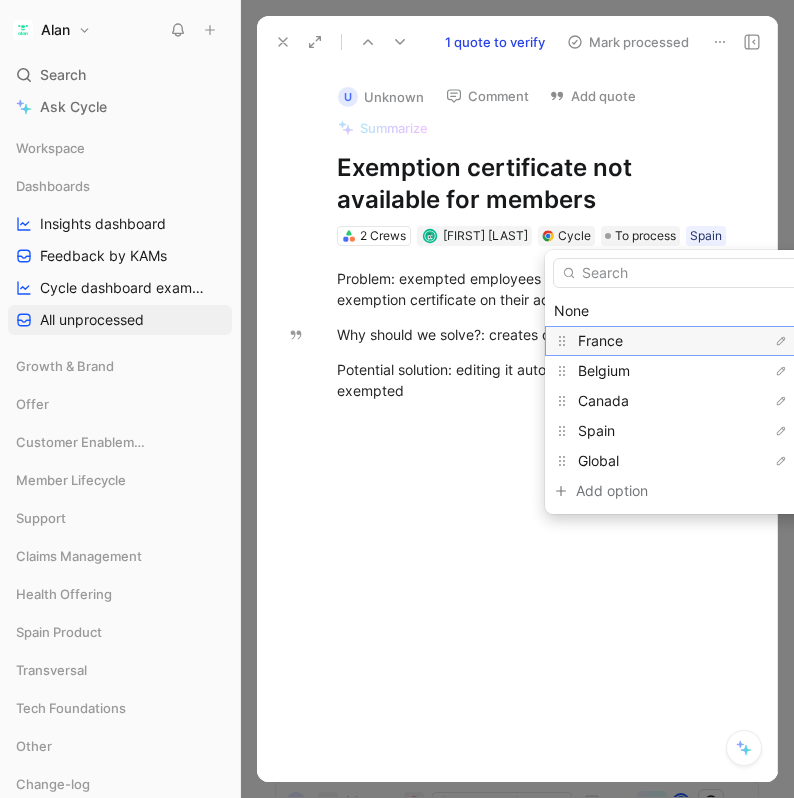 click on "France" at bounding box center (653, 341) 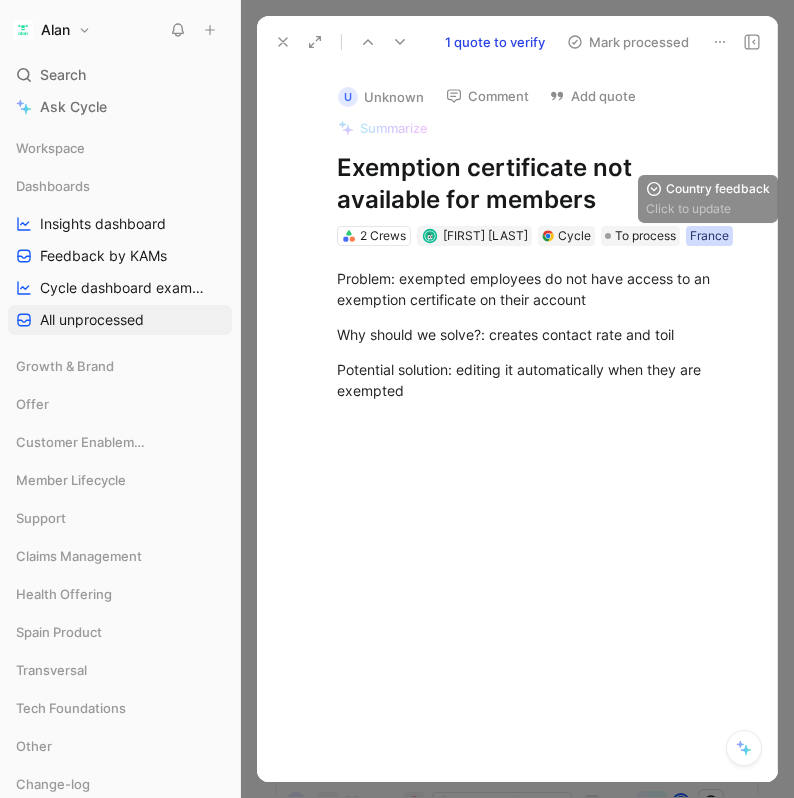 click on "France" at bounding box center [709, 236] 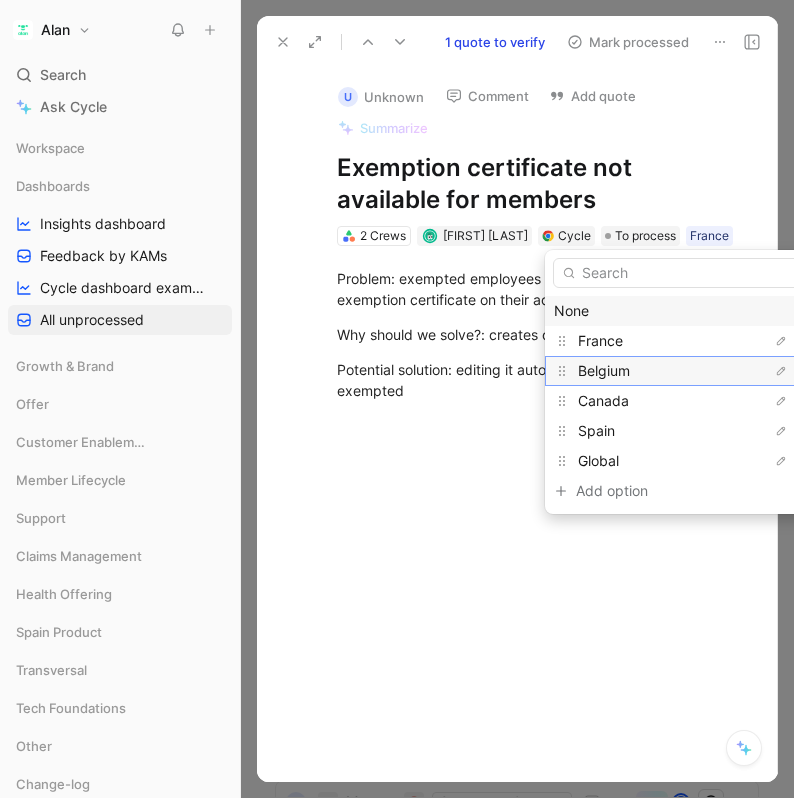 click on "Belgium" at bounding box center [653, 371] 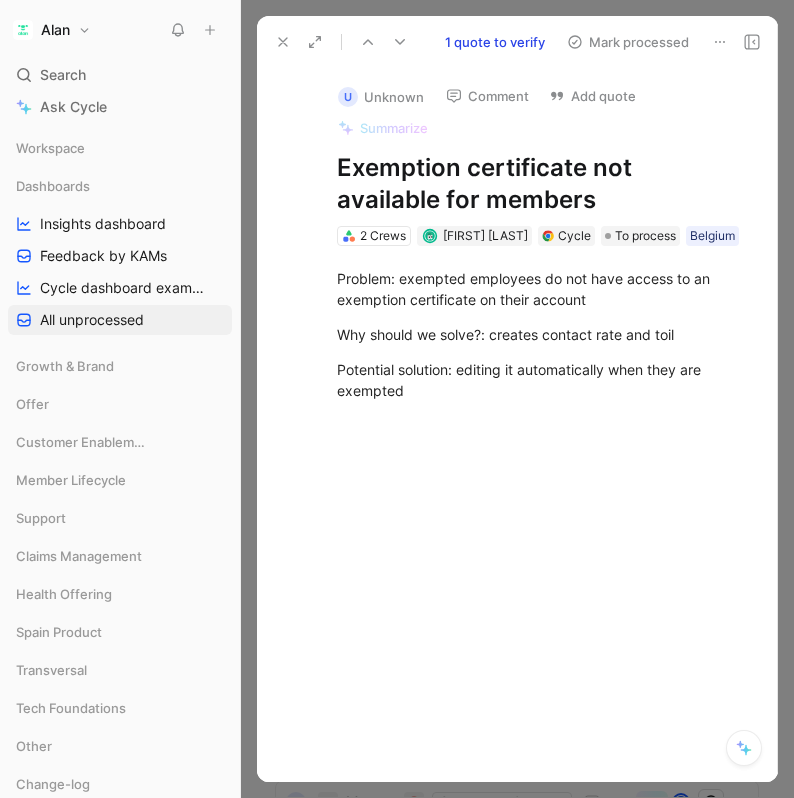 click on "Problem: exempted employees do not have access to an exemption certificate on their account Why should we solve?: creates contact rate and toil Potential solution: editing it automatically when they are exempted" at bounding box center (538, 334) 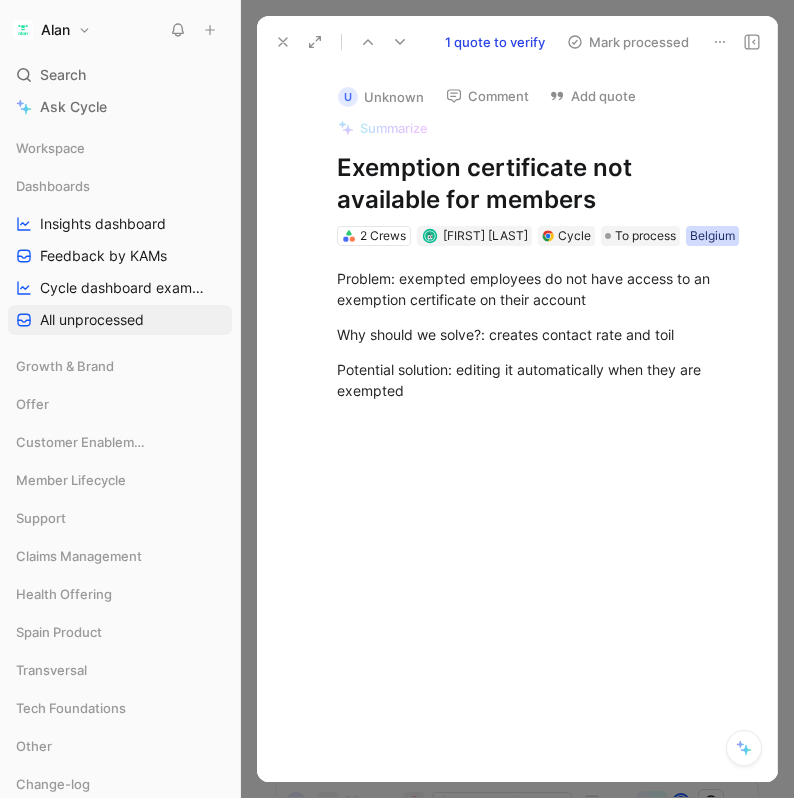click on "Belgium" at bounding box center (712, 236) 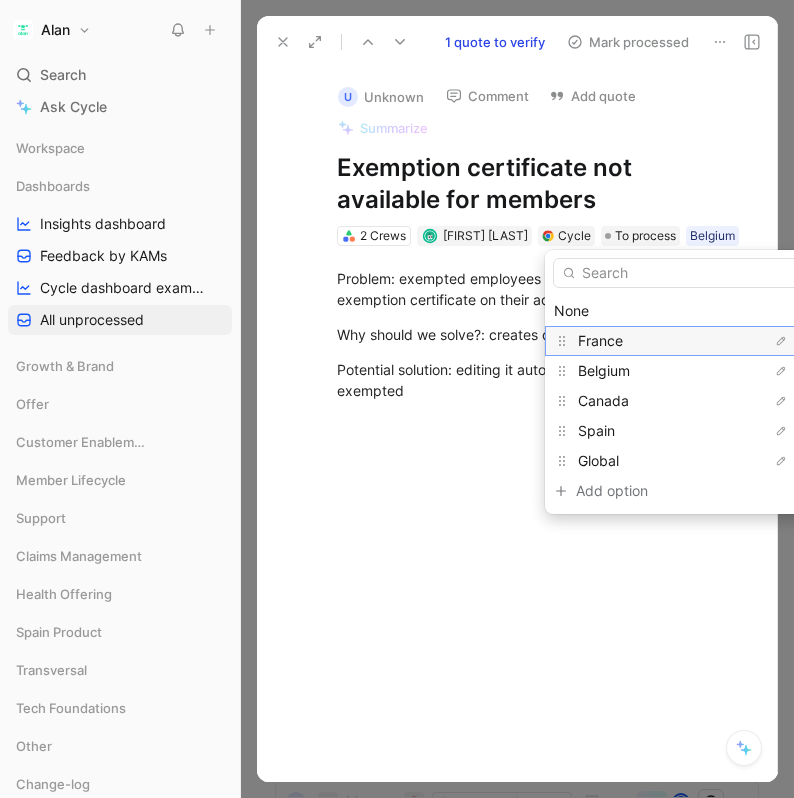 click on "France" at bounding box center [653, 341] 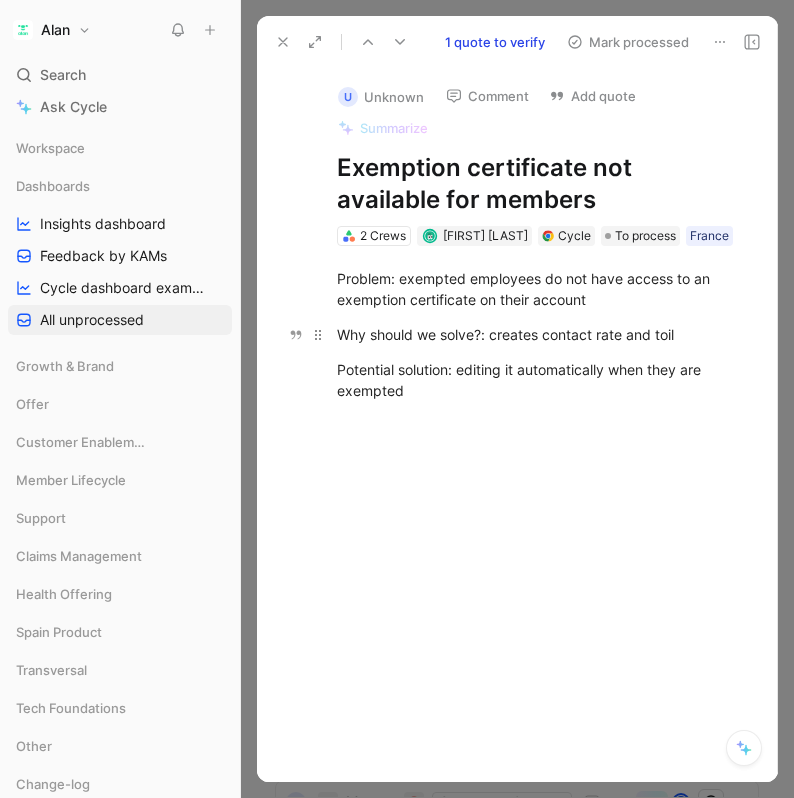 drag, startPoint x: 793, startPoint y: 310, endPoint x: 638, endPoint y: 329, distance: 156.16017 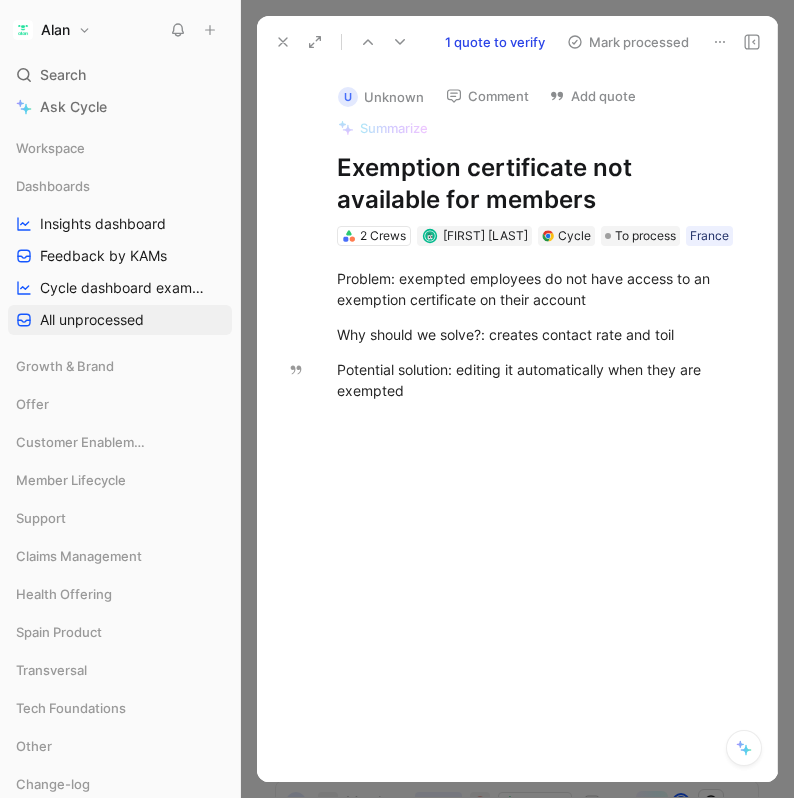 click 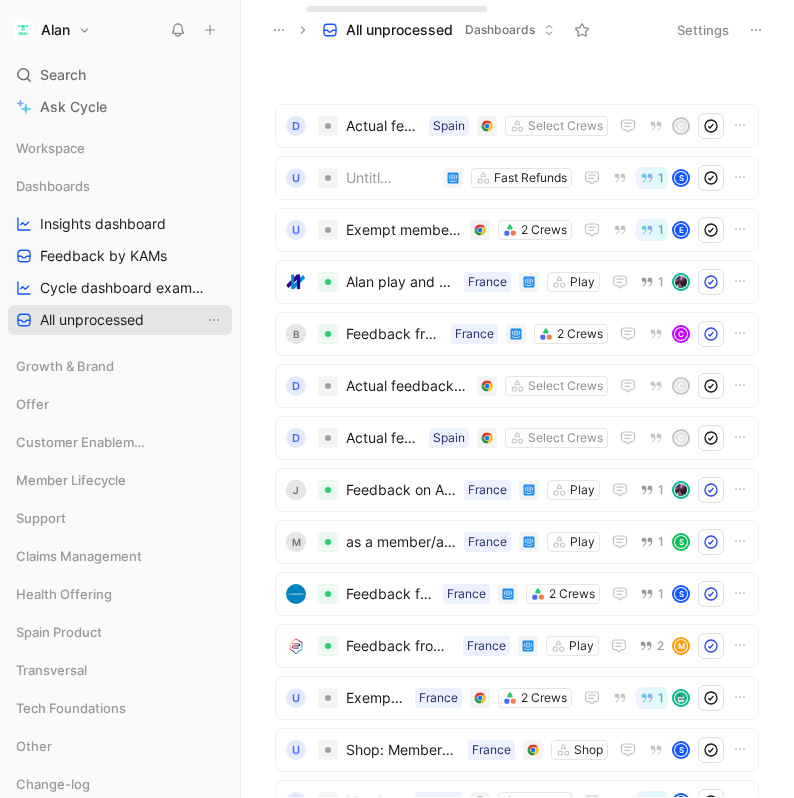 click on "All unprocessed" at bounding box center [92, 320] 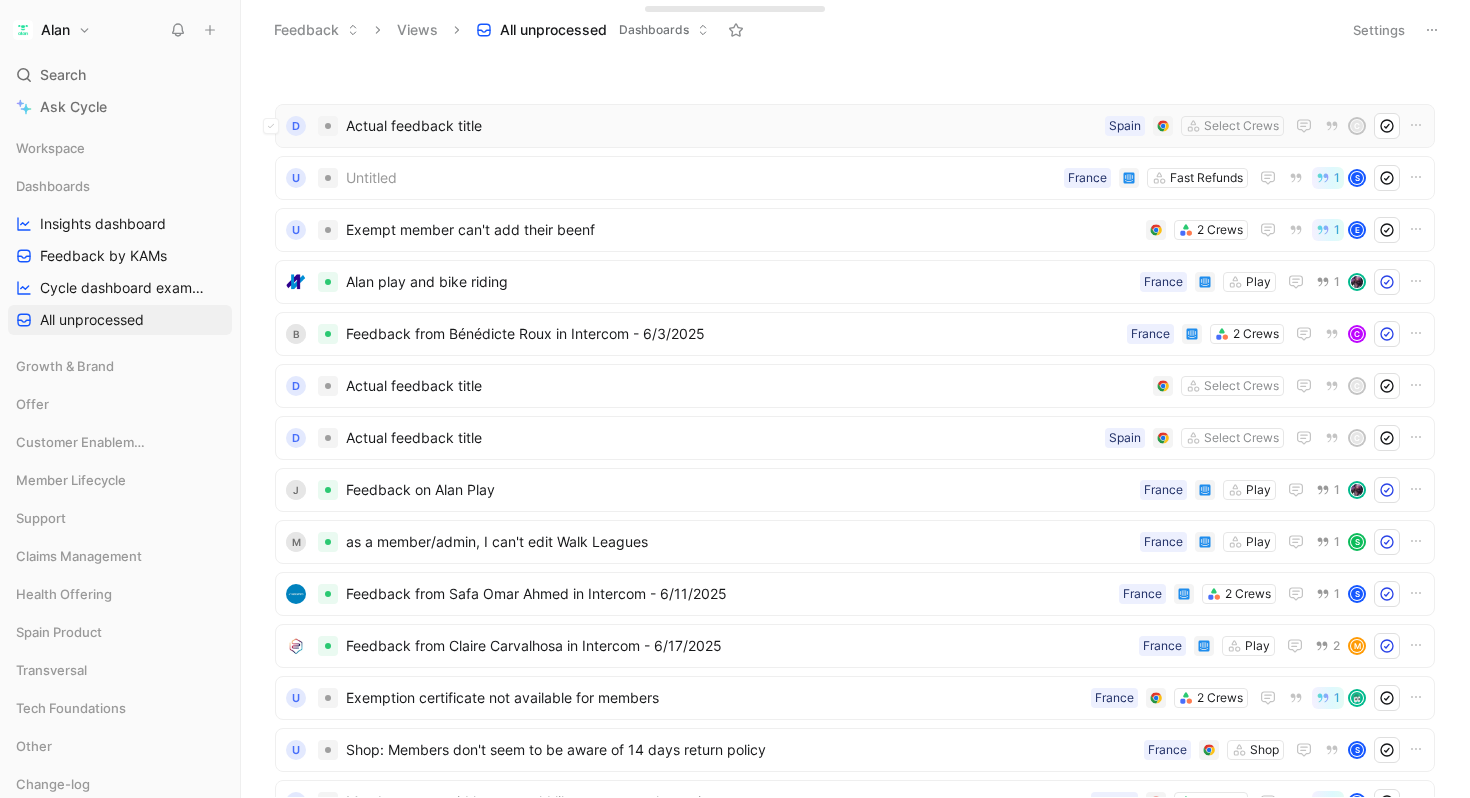 click on "Actual feedback title" at bounding box center [721, 126] 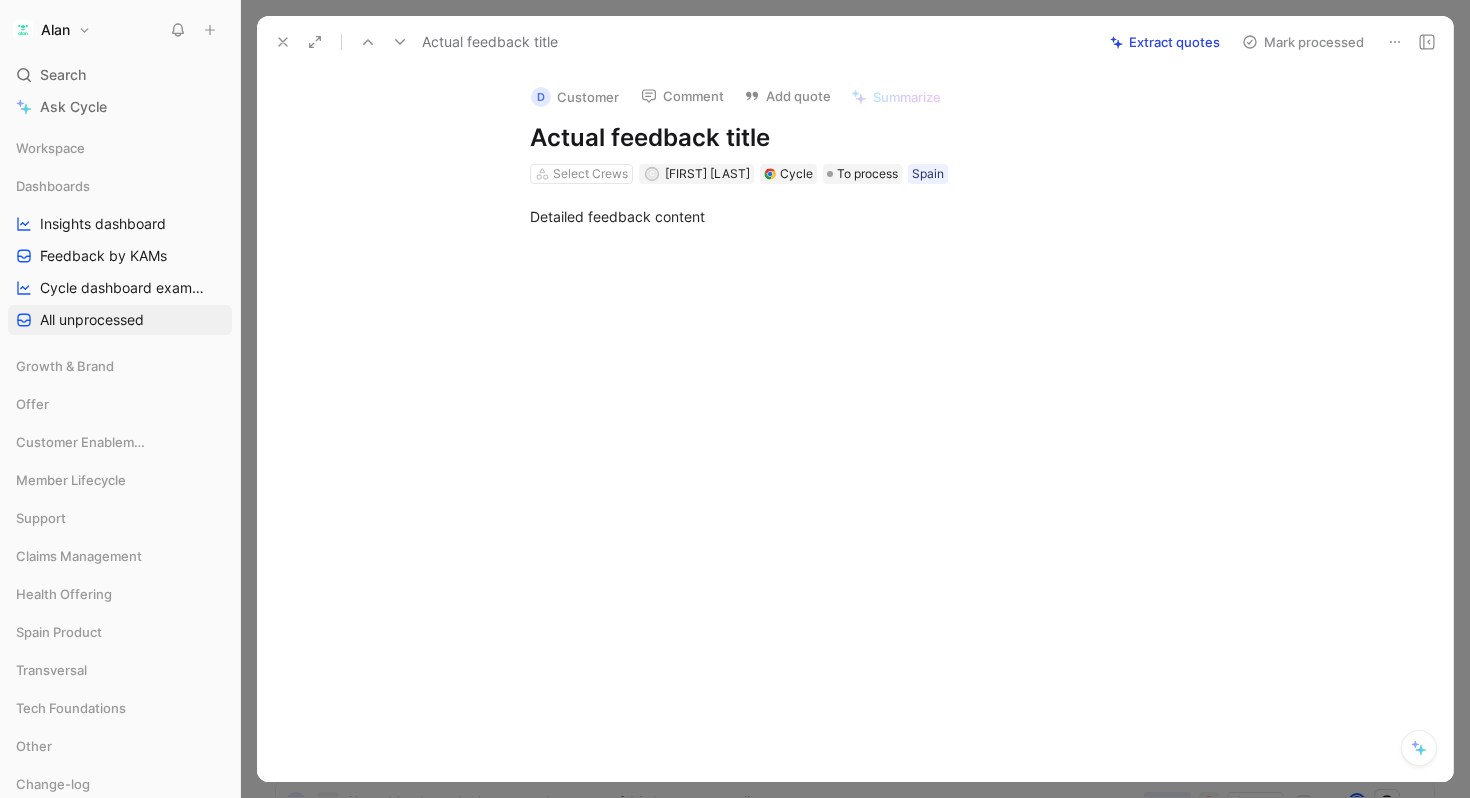 click at bounding box center [283, 42] 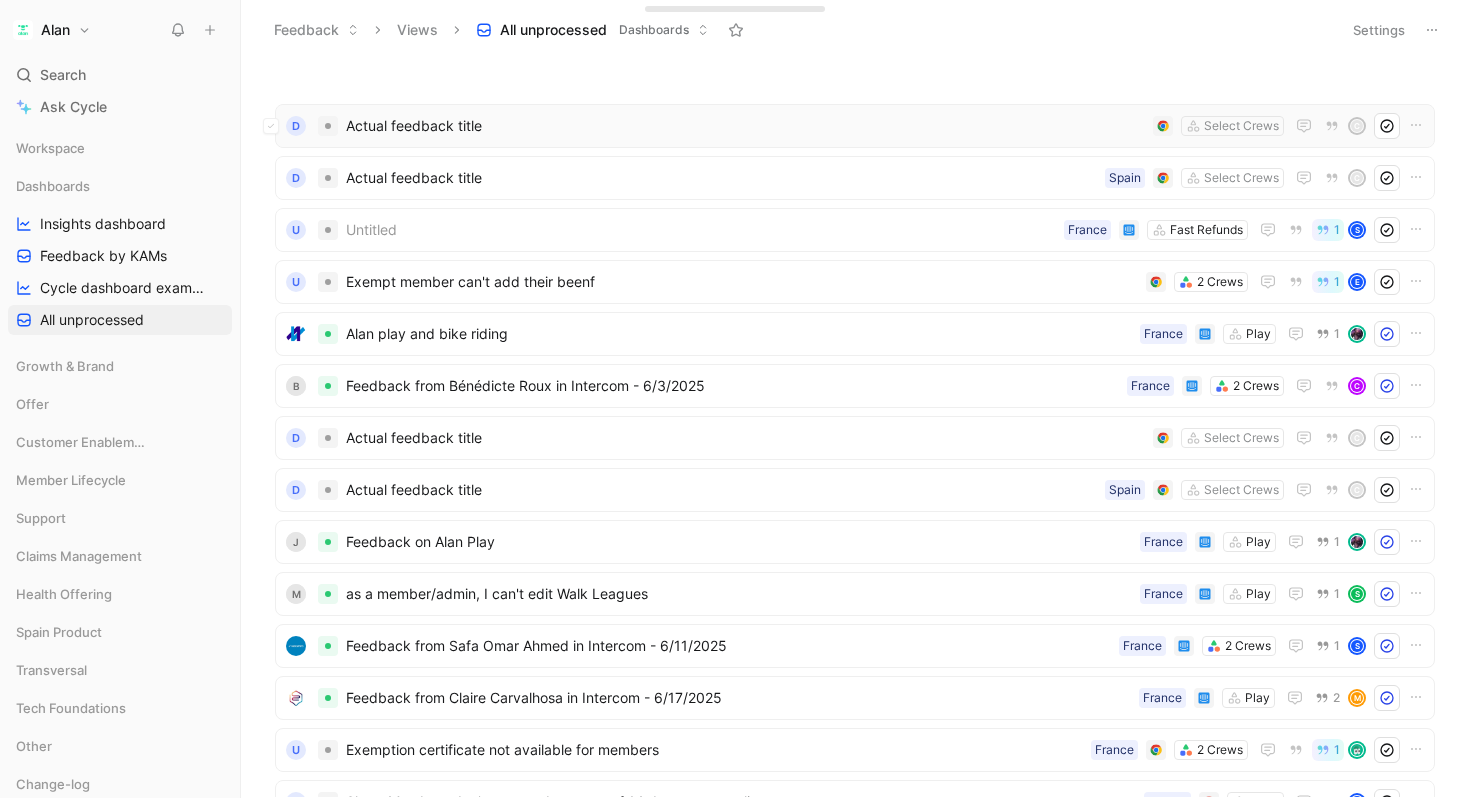 click on "Actual feedback title" at bounding box center [745, 126] 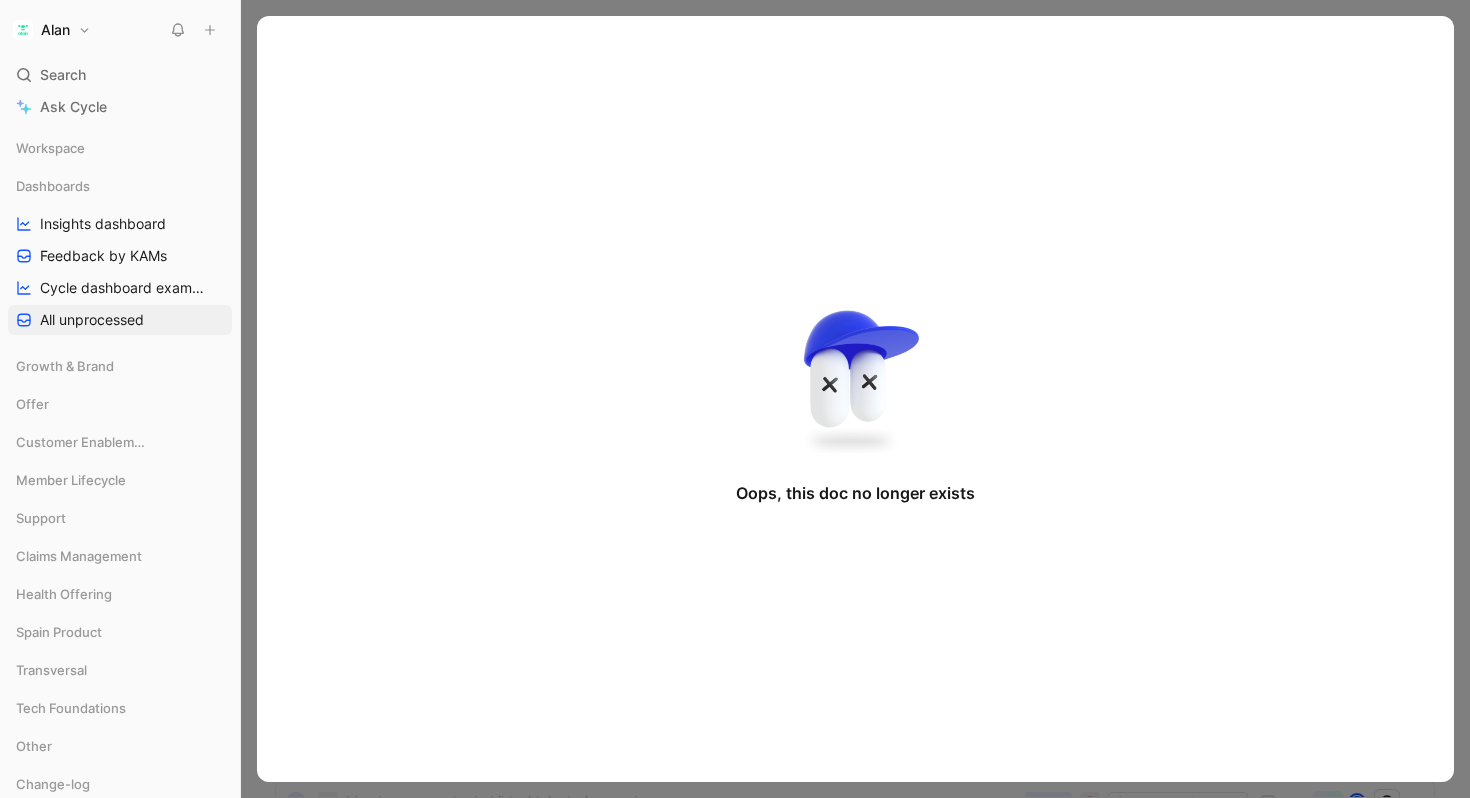 click at bounding box center (855, 399) 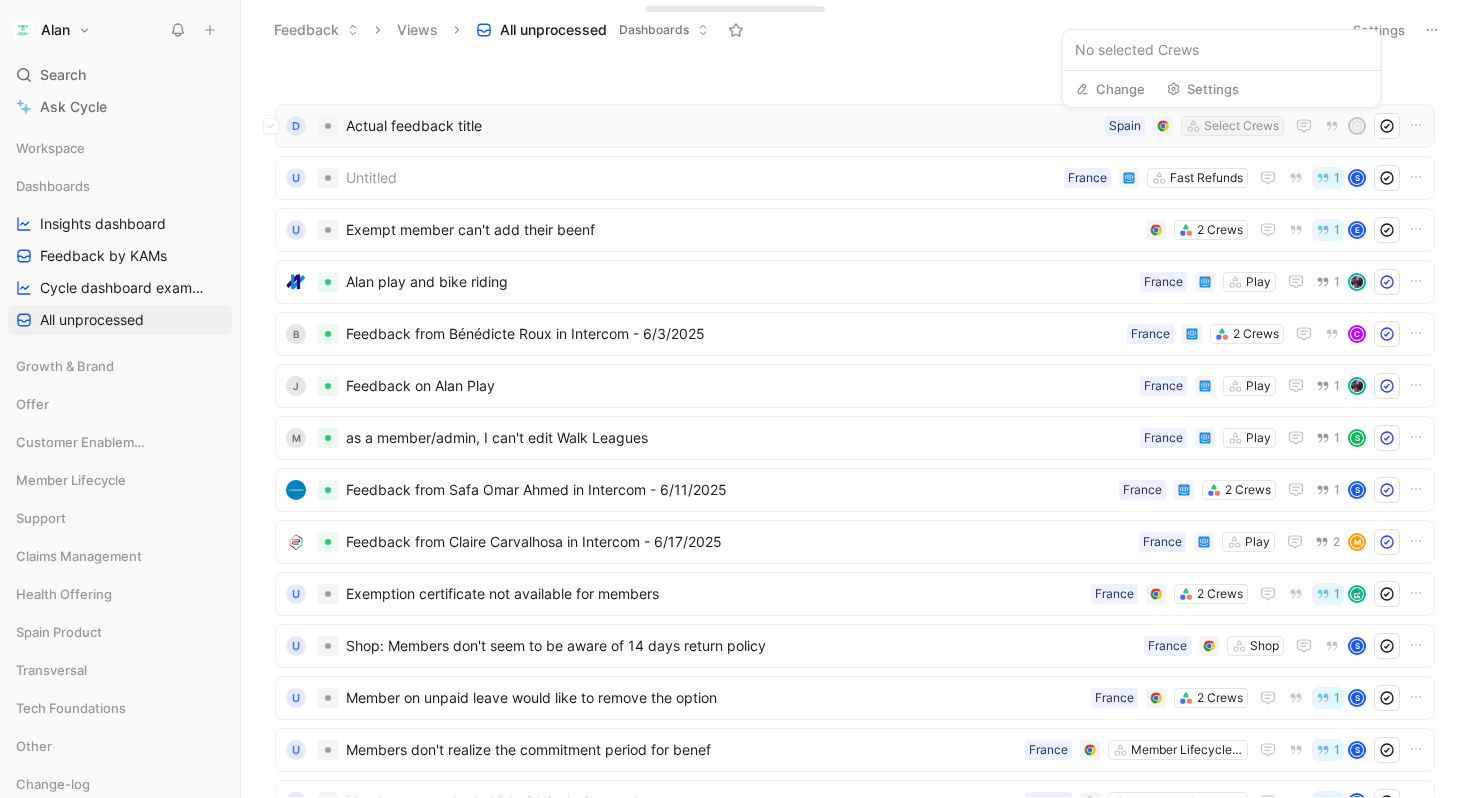 click on "Select Crews" at bounding box center (1241, 126) 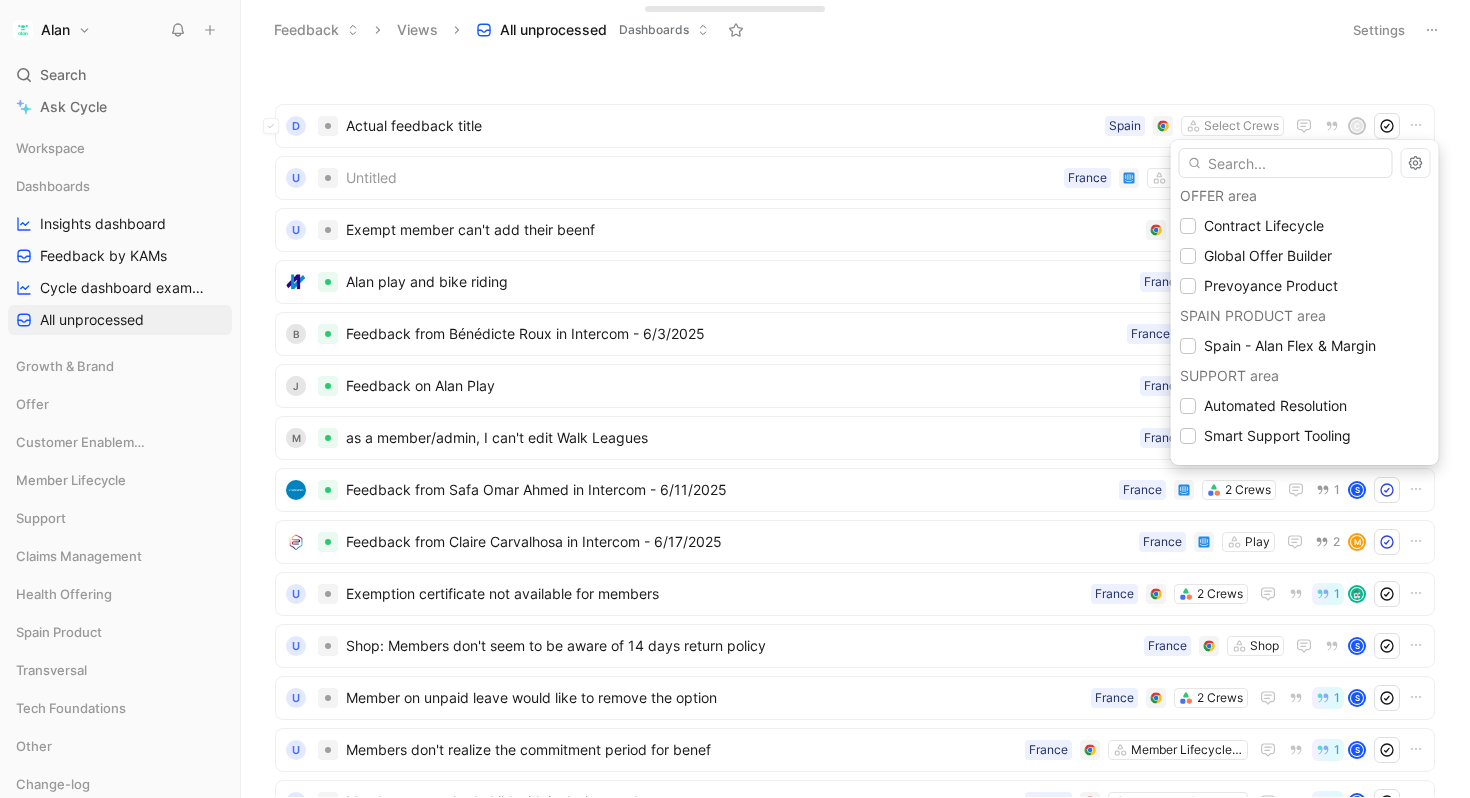 scroll, scrollTop: 655, scrollLeft: 0, axis: vertical 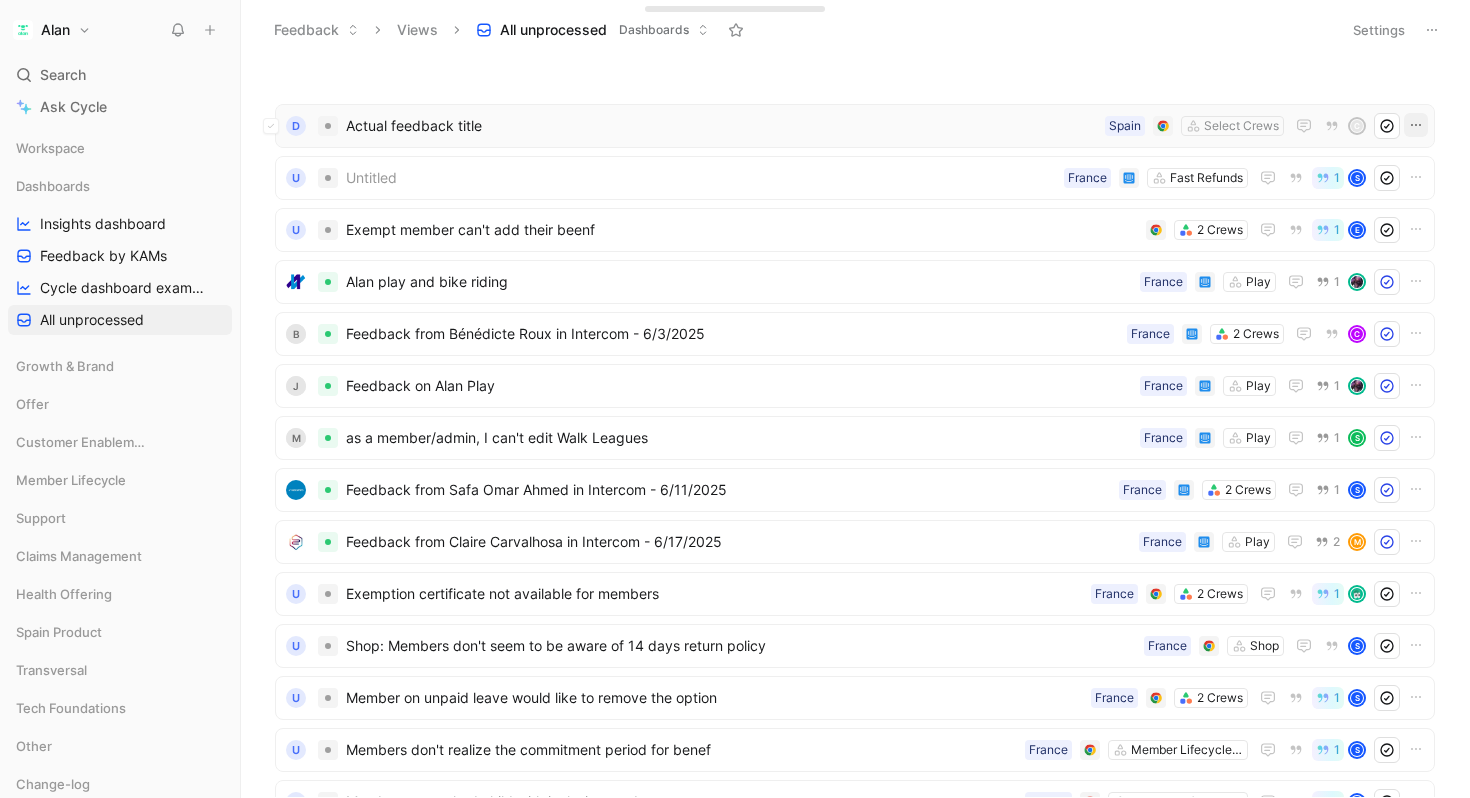 click 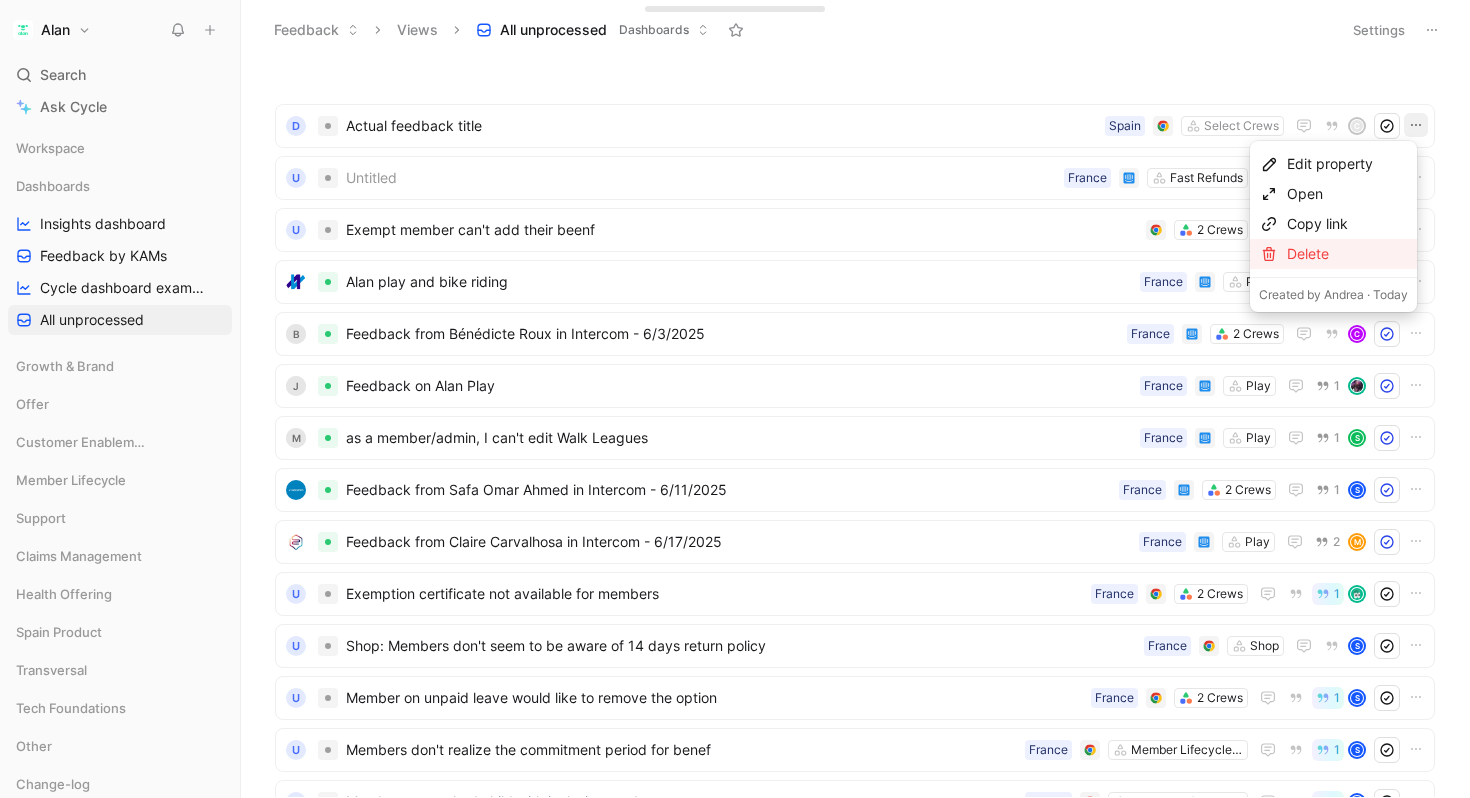click on "Delete" at bounding box center (1347, 254) 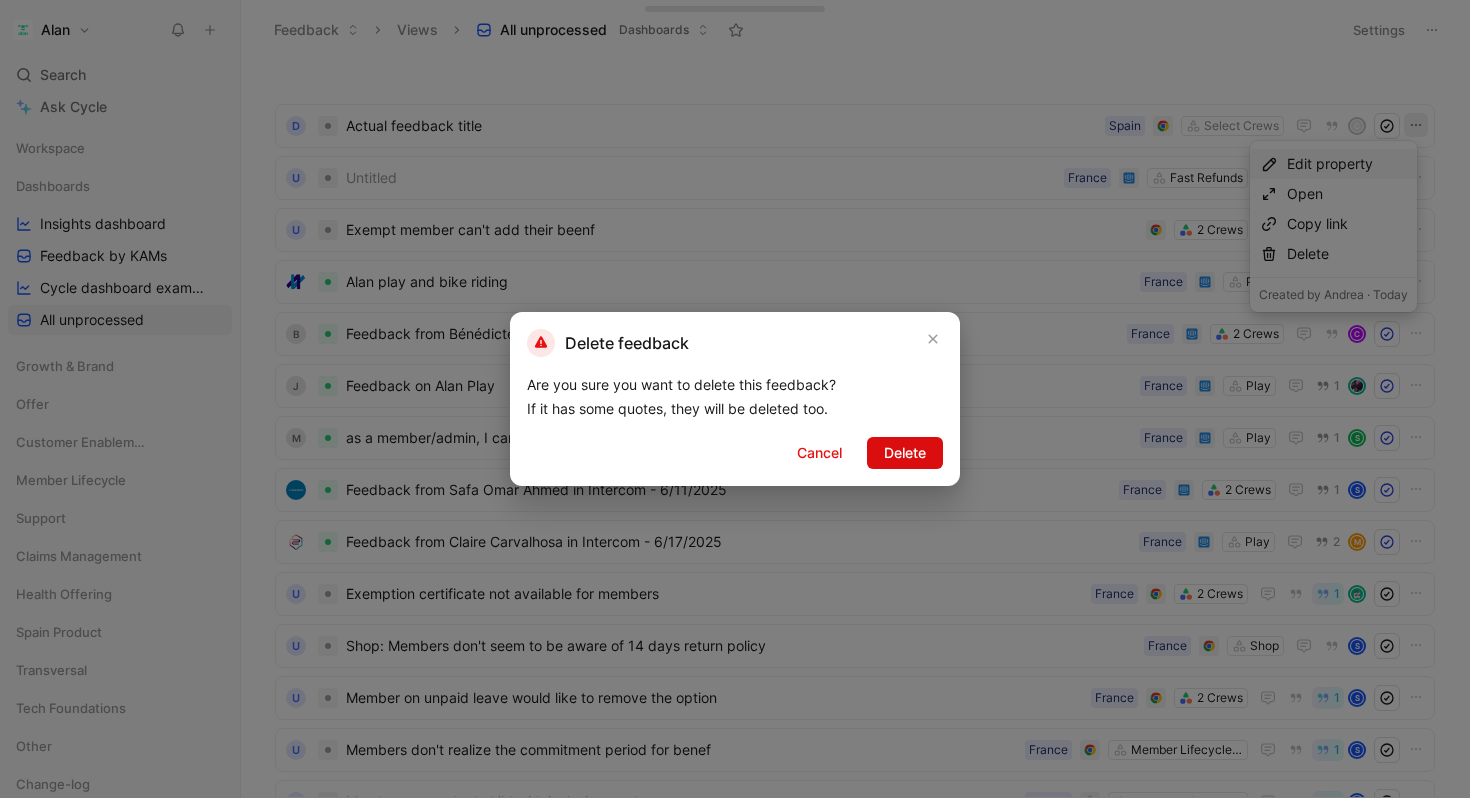 click on "Delete" at bounding box center (905, 453) 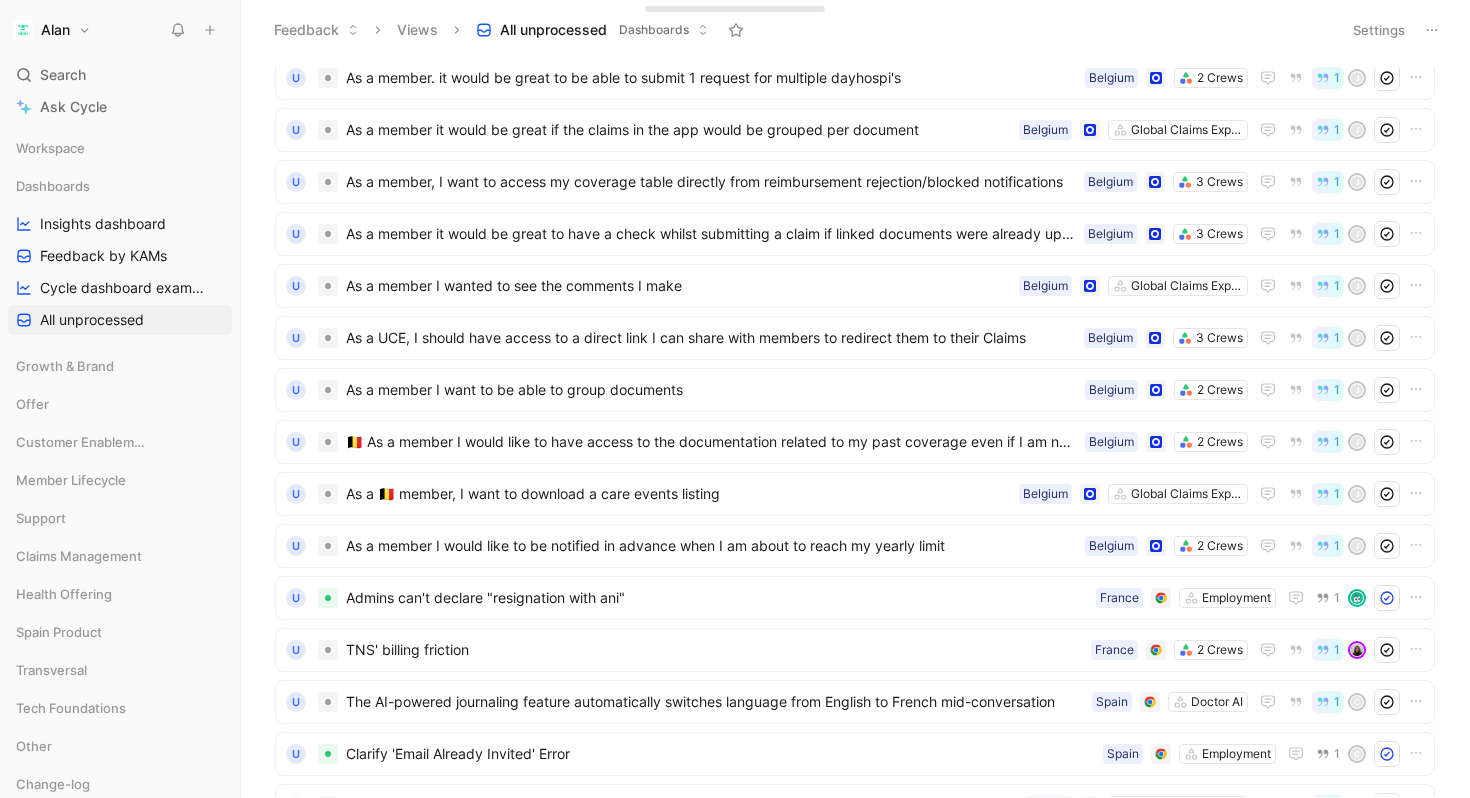 scroll, scrollTop: 7074, scrollLeft: 0, axis: vertical 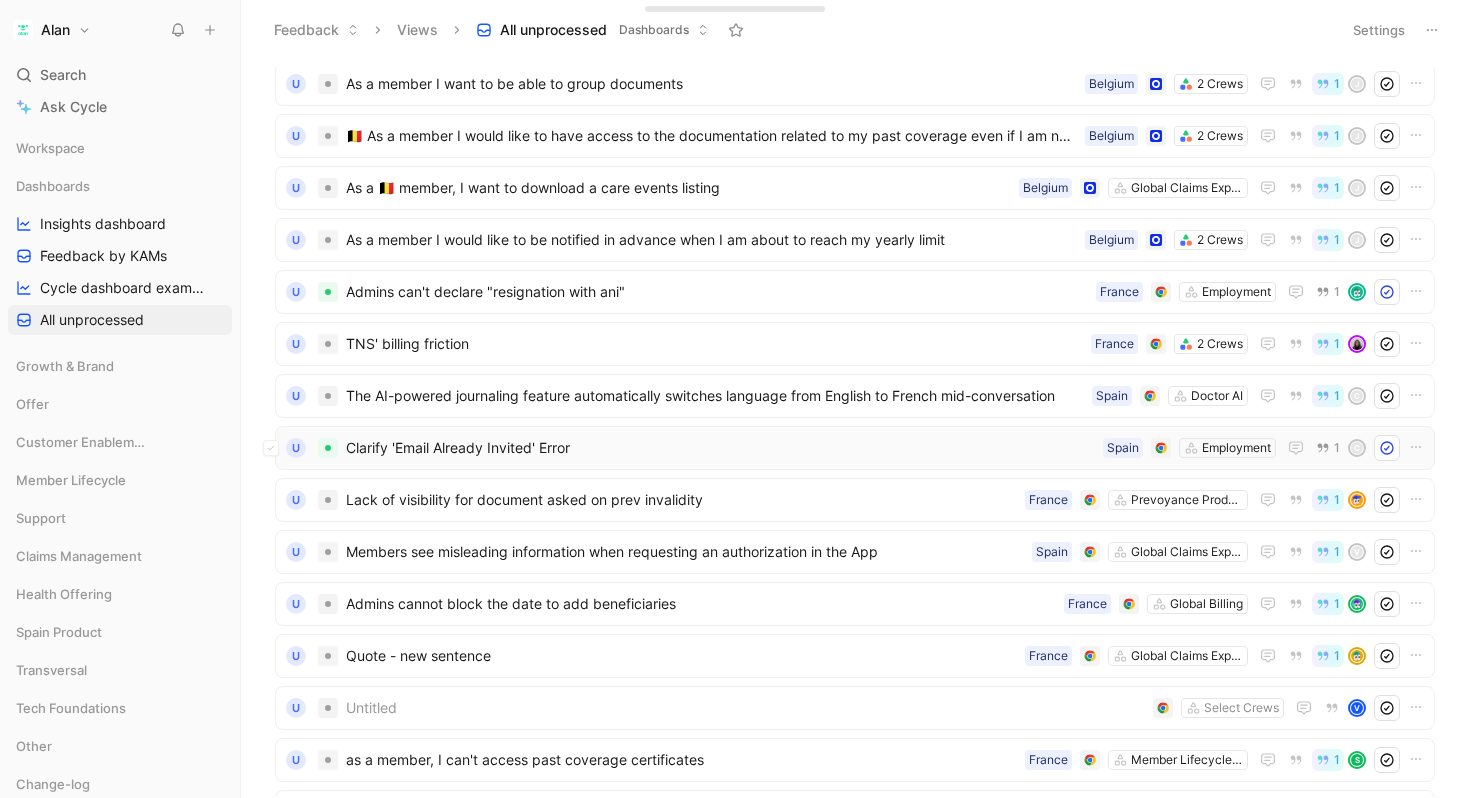 click on "Clarify 'Email Already Invited' Error" at bounding box center (720, 448) 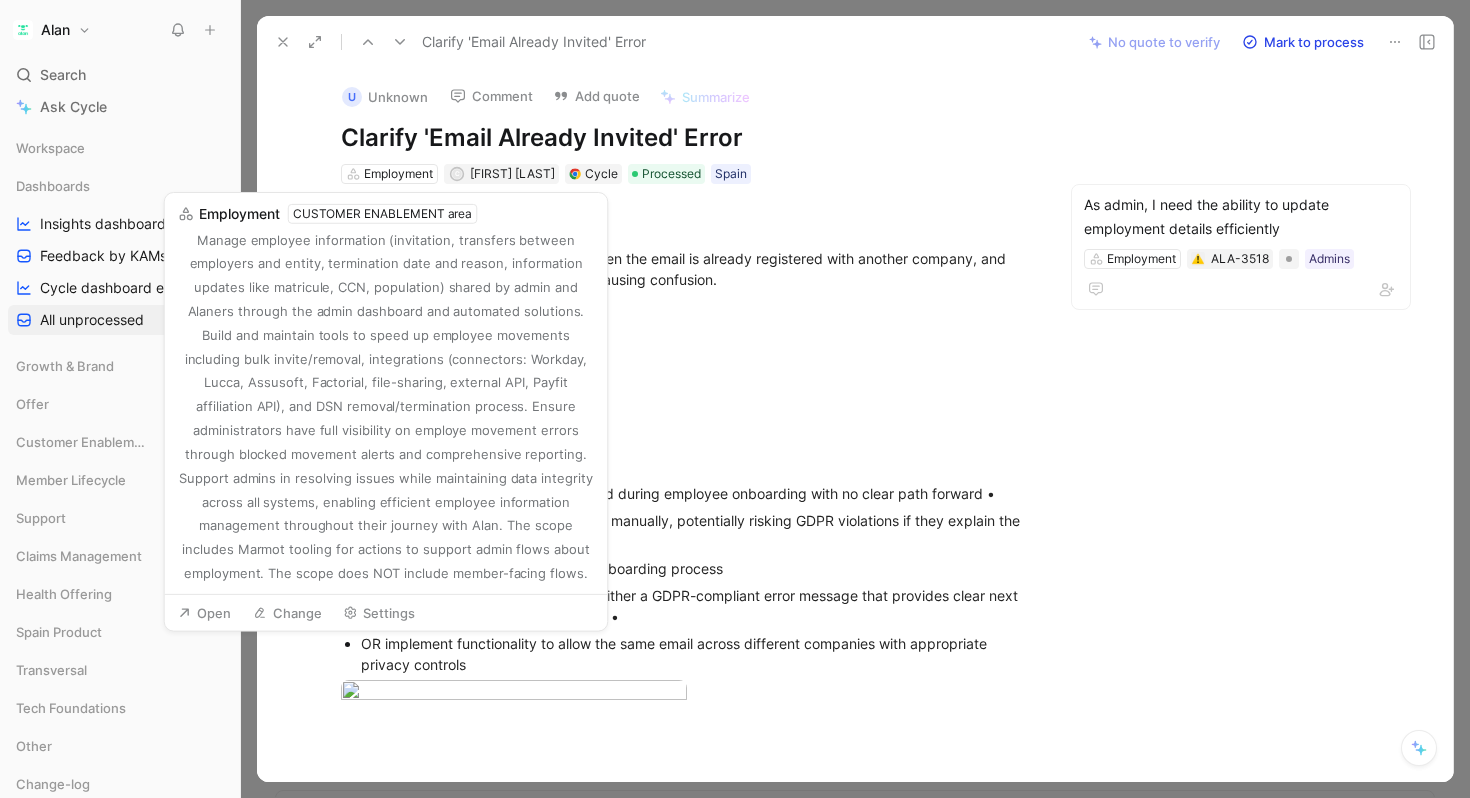 click on "3. Impact Description" at bounding box center [687, 446] 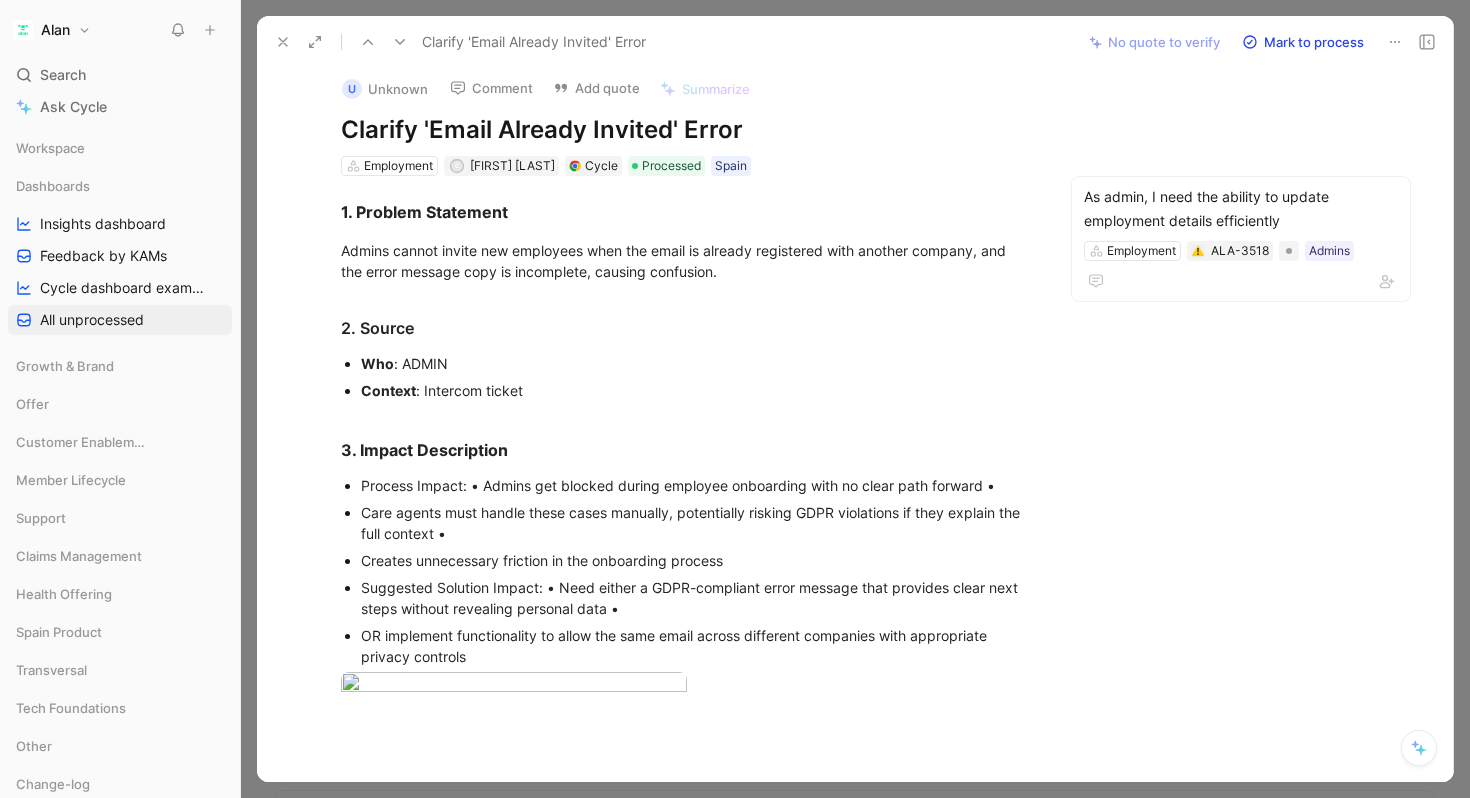 scroll, scrollTop: 0, scrollLeft: 0, axis: both 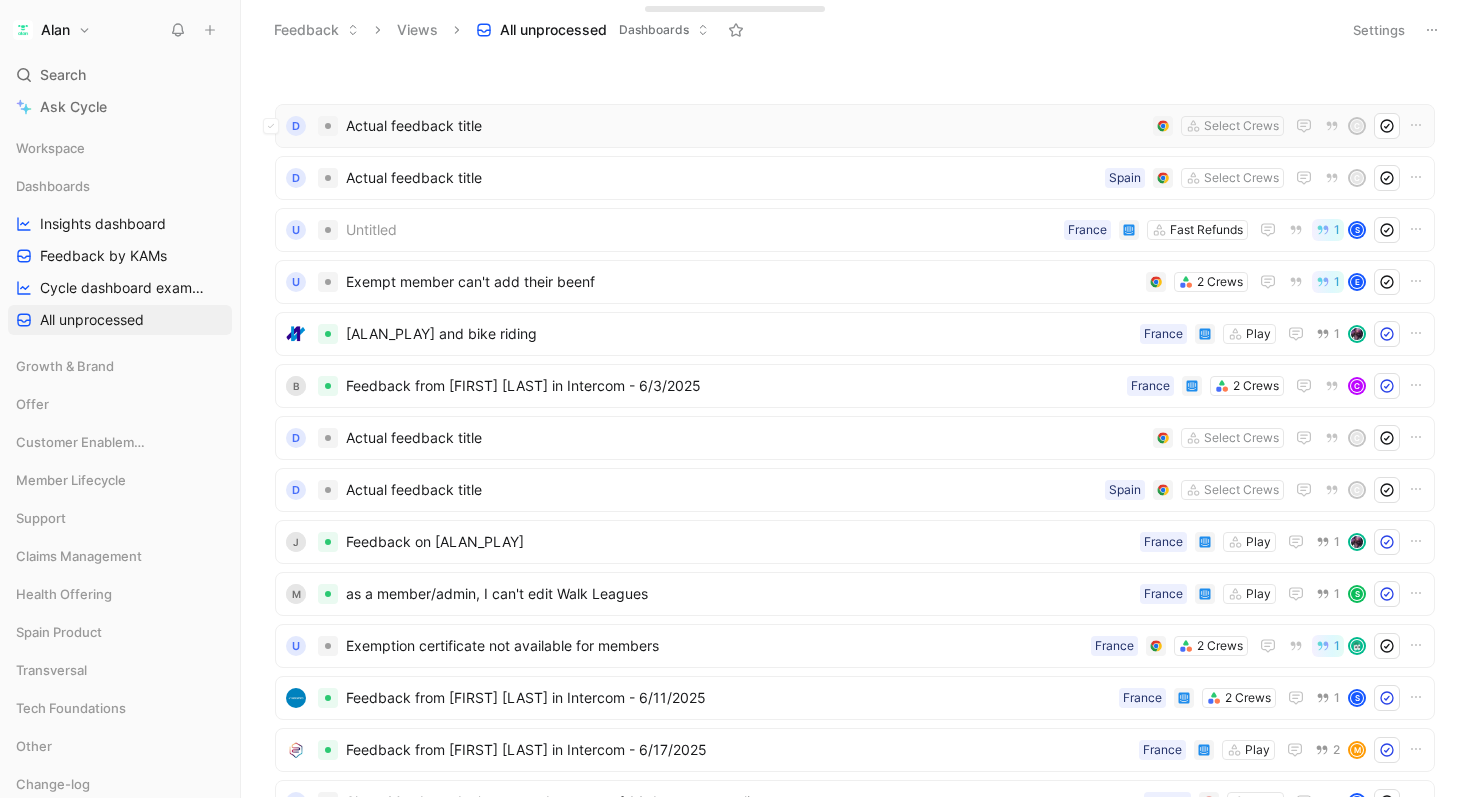 click on "Actual feedback title" at bounding box center [745, 126] 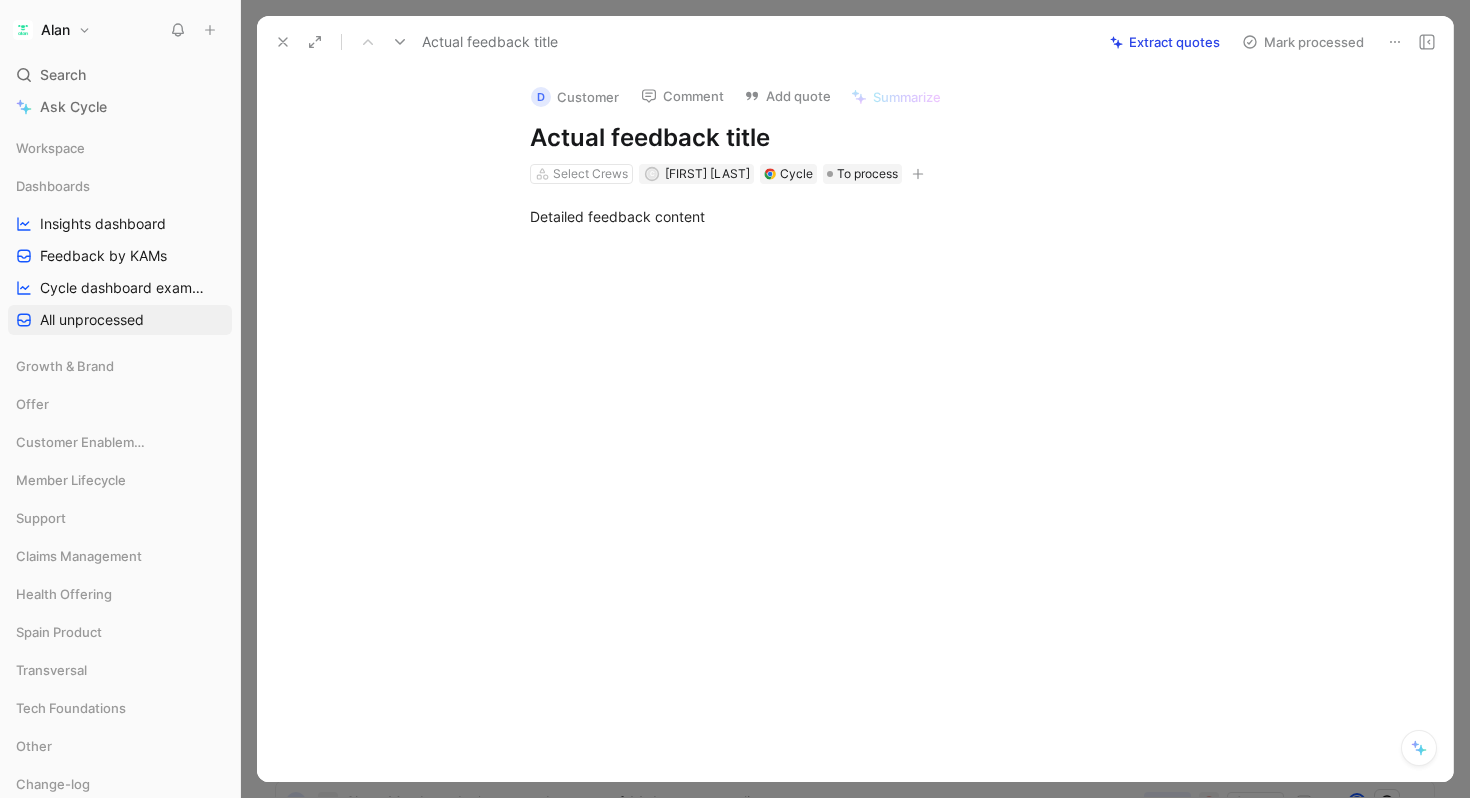 click 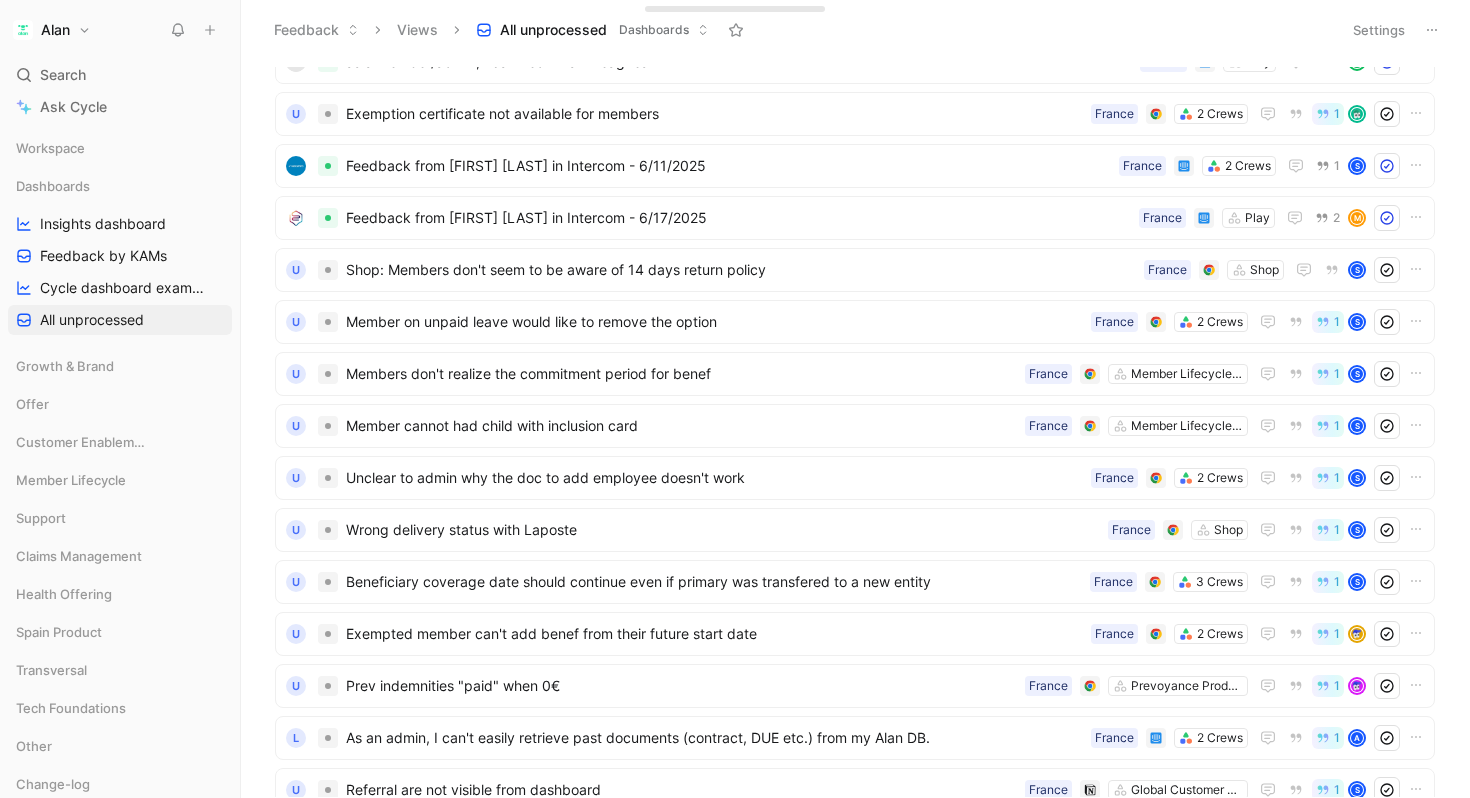 scroll, scrollTop: 0, scrollLeft: 0, axis: both 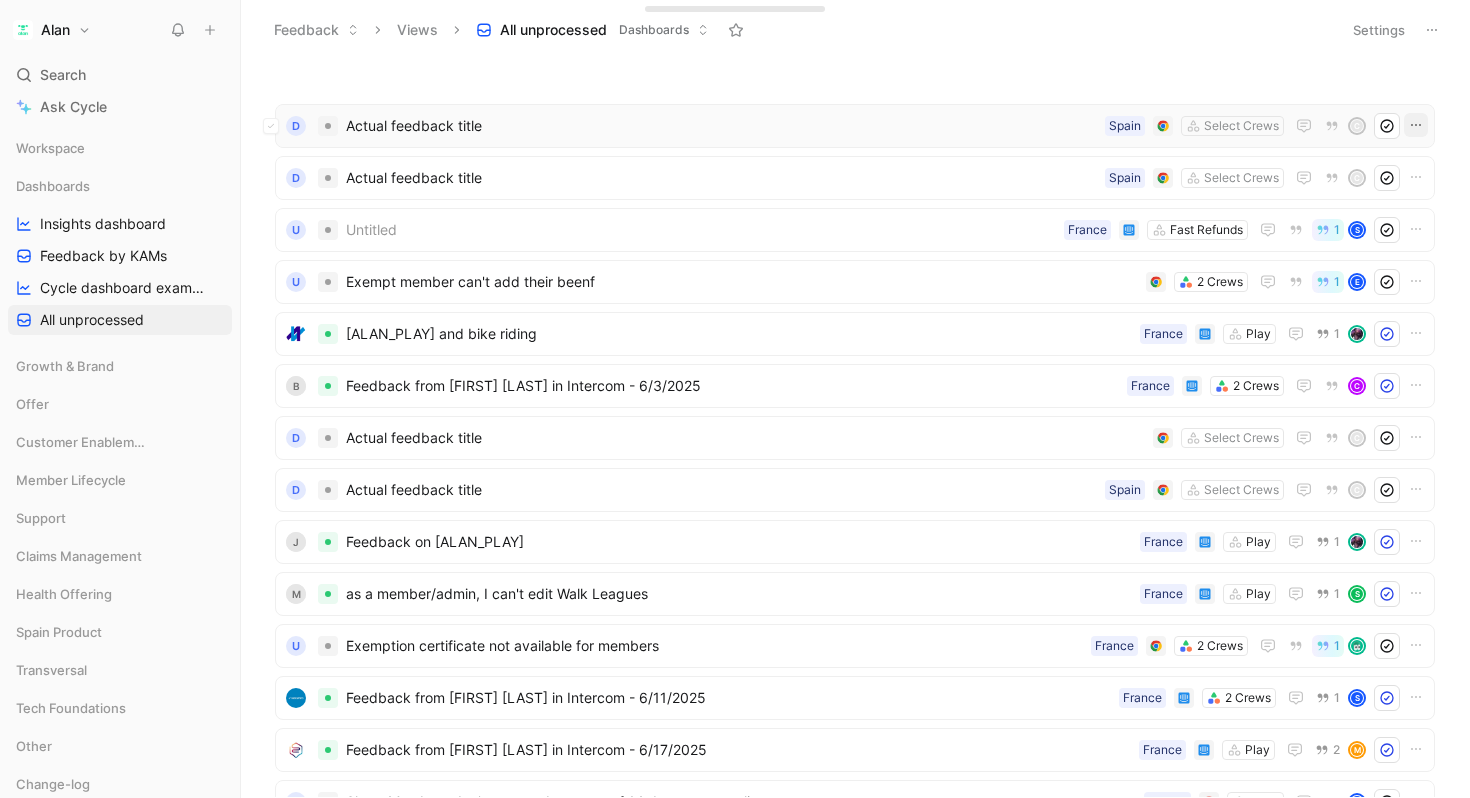click 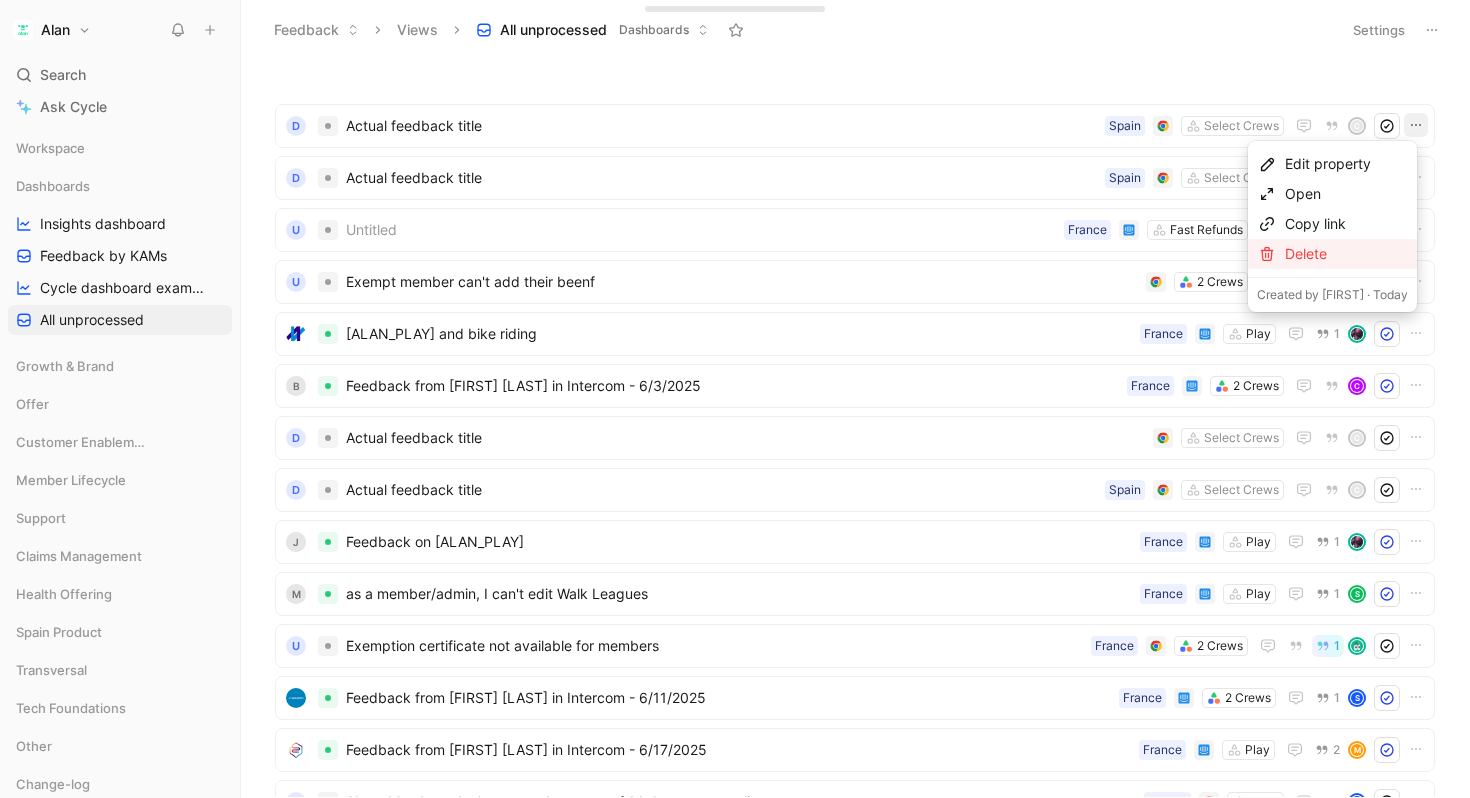 click on "Delete" at bounding box center (1346, 254) 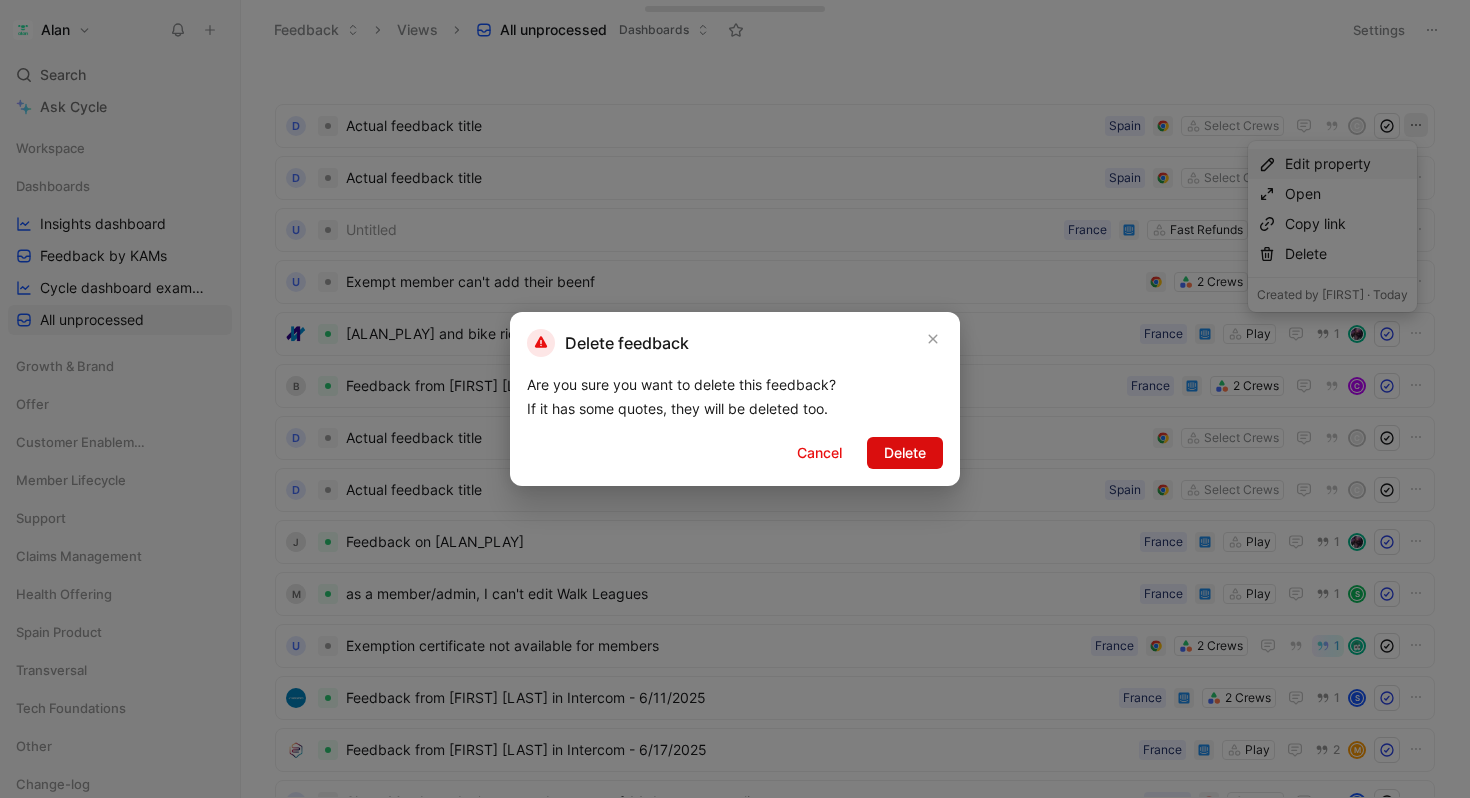click on "Delete" at bounding box center [905, 453] 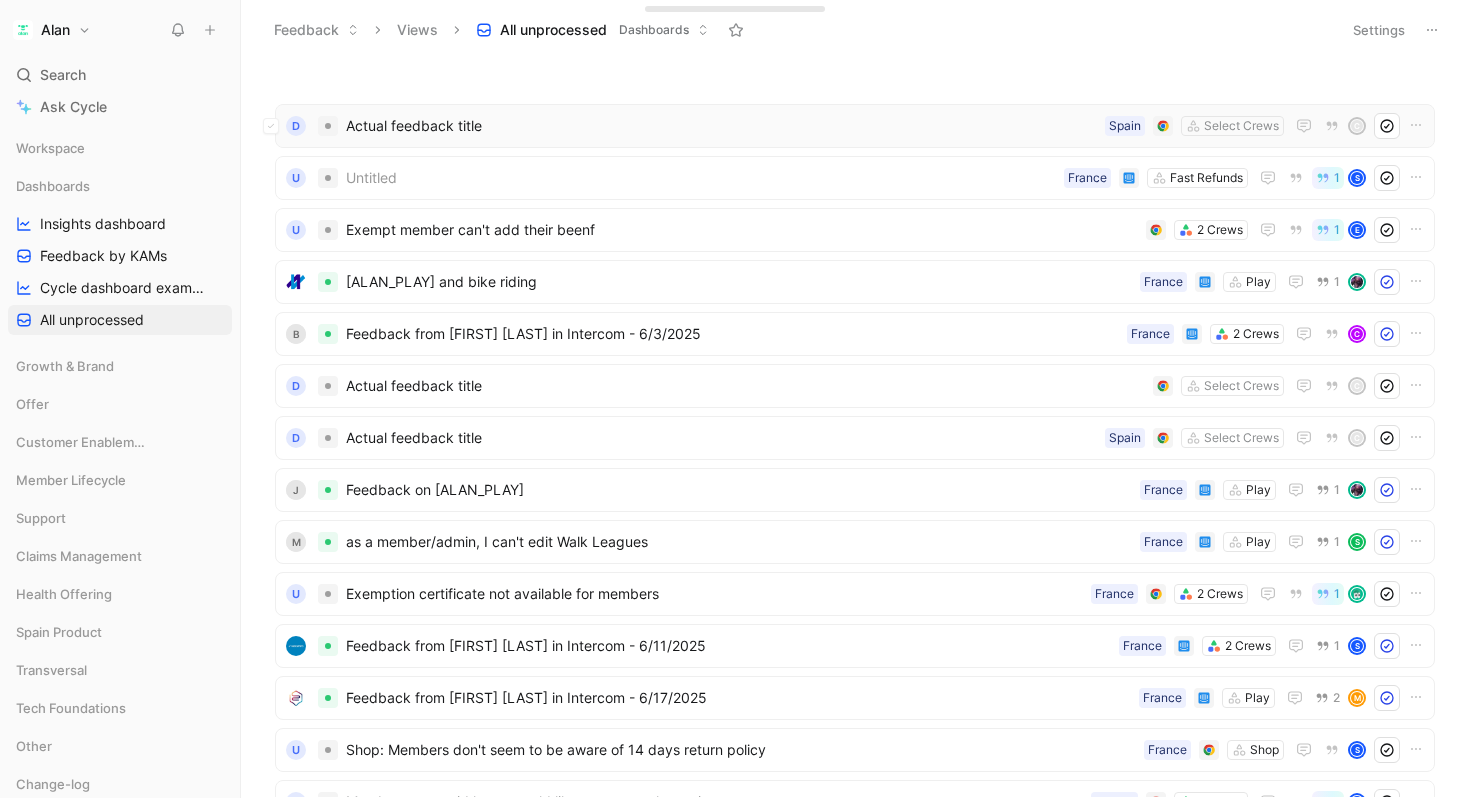 click at bounding box center (1416, 126) 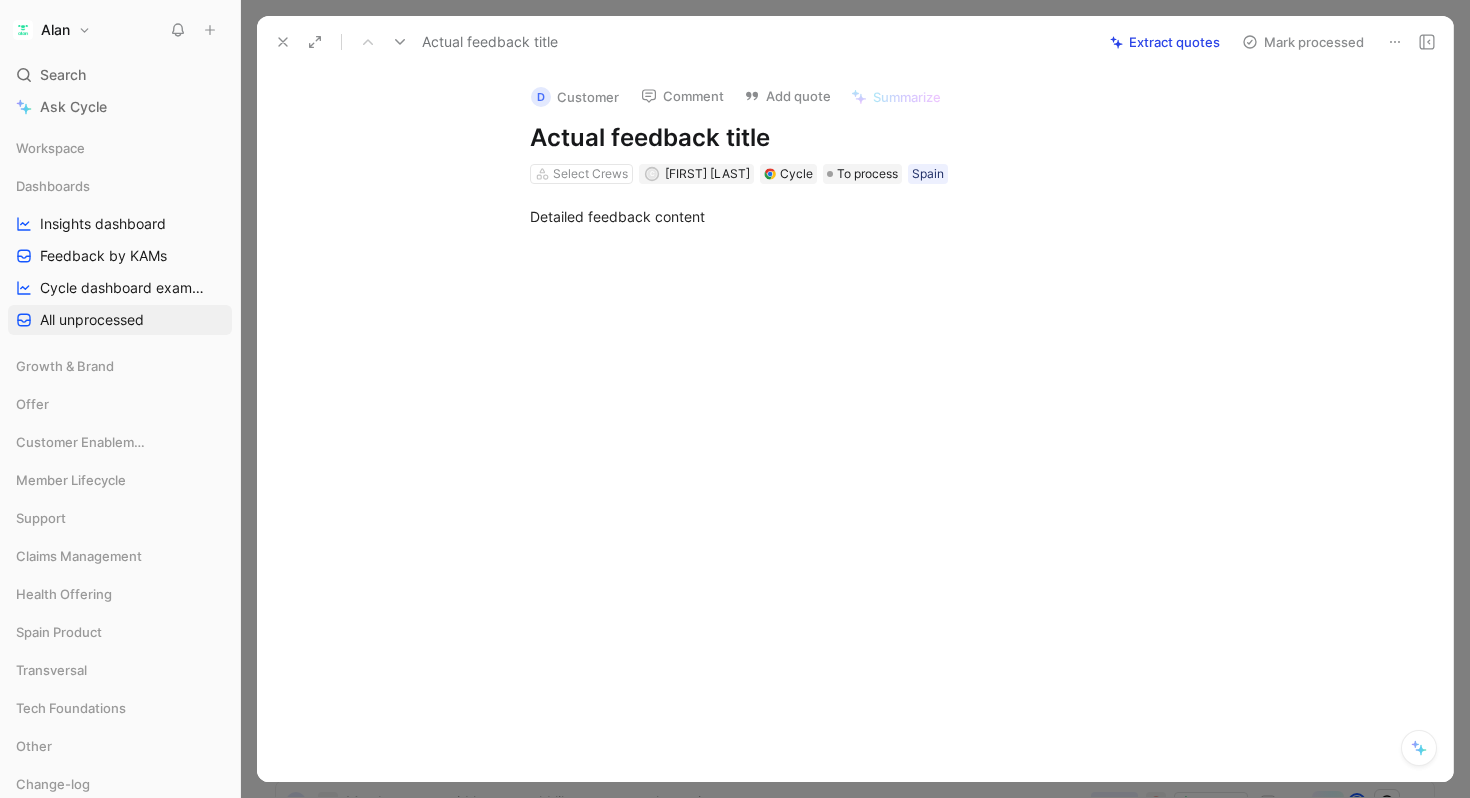 click at bounding box center [855, 399] 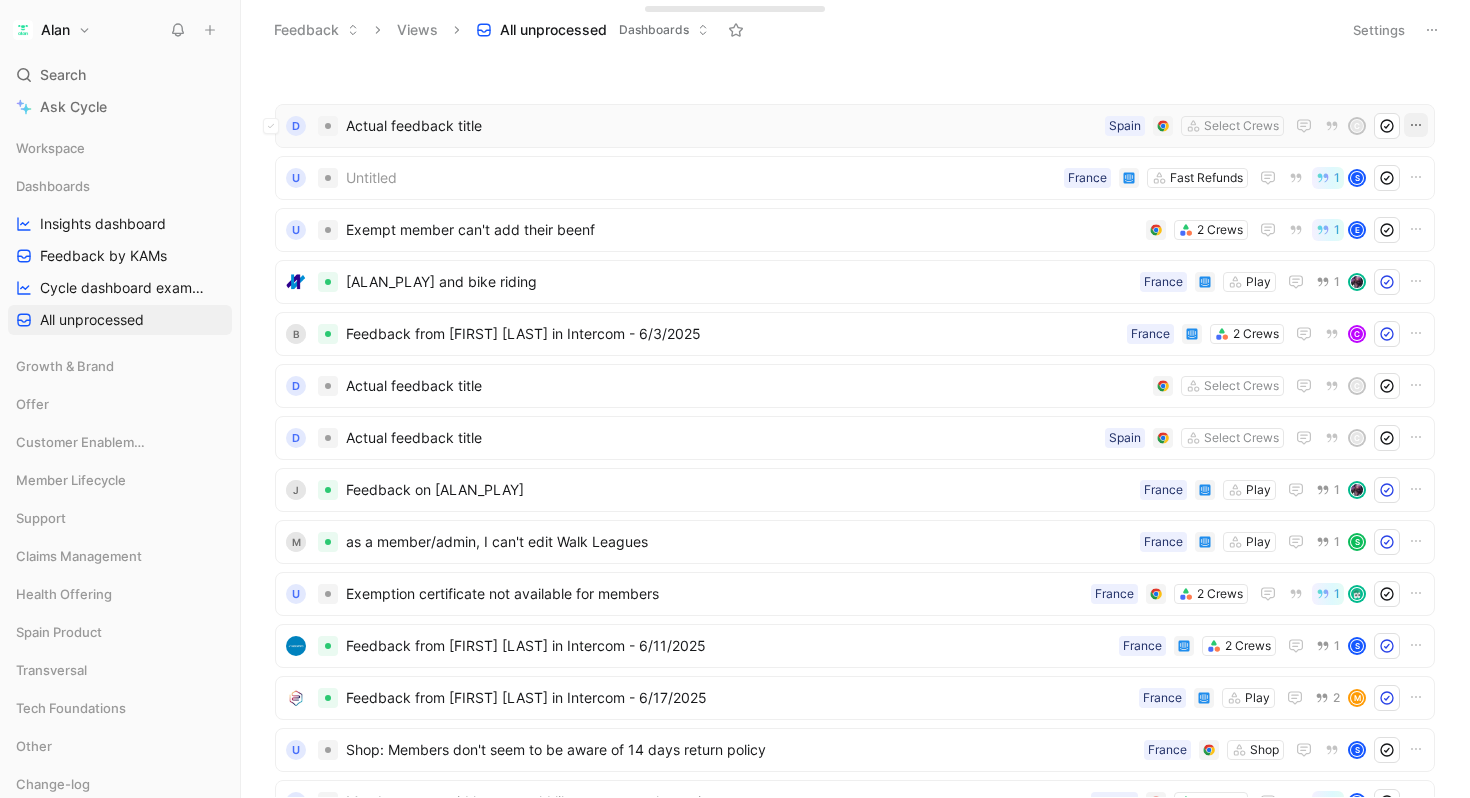 click 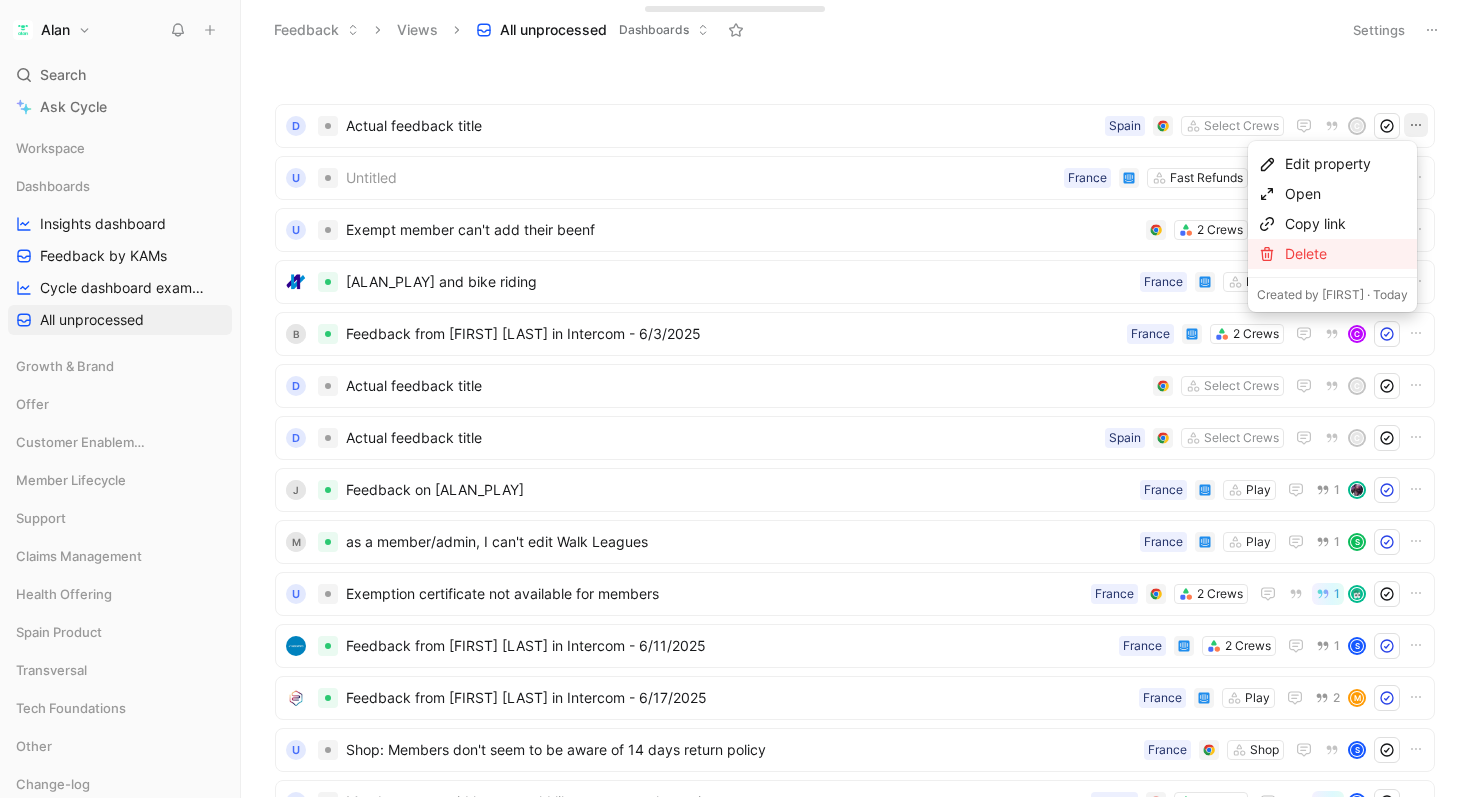 click on "Delete" at bounding box center (1346, 254) 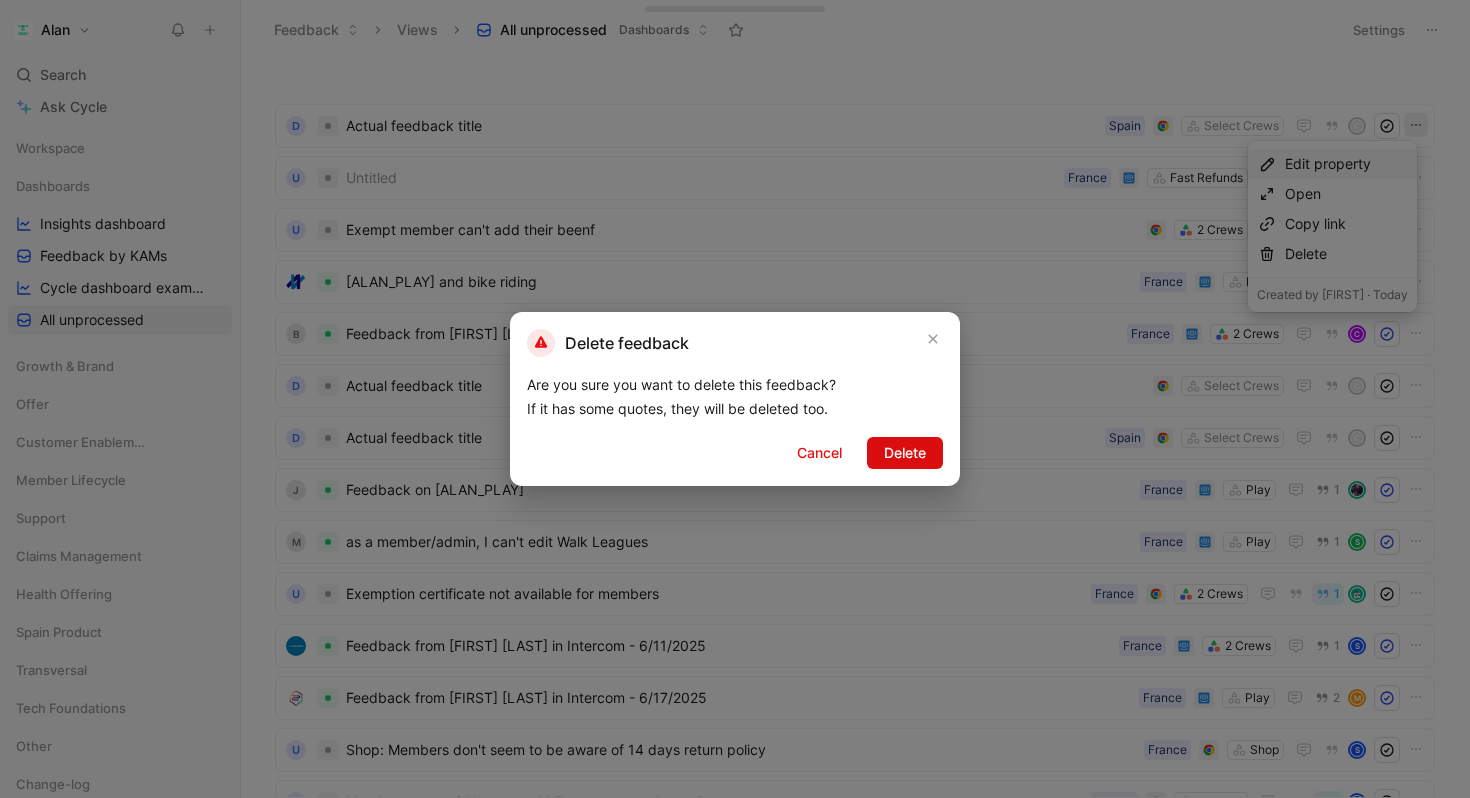 click on "Delete" at bounding box center [905, 453] 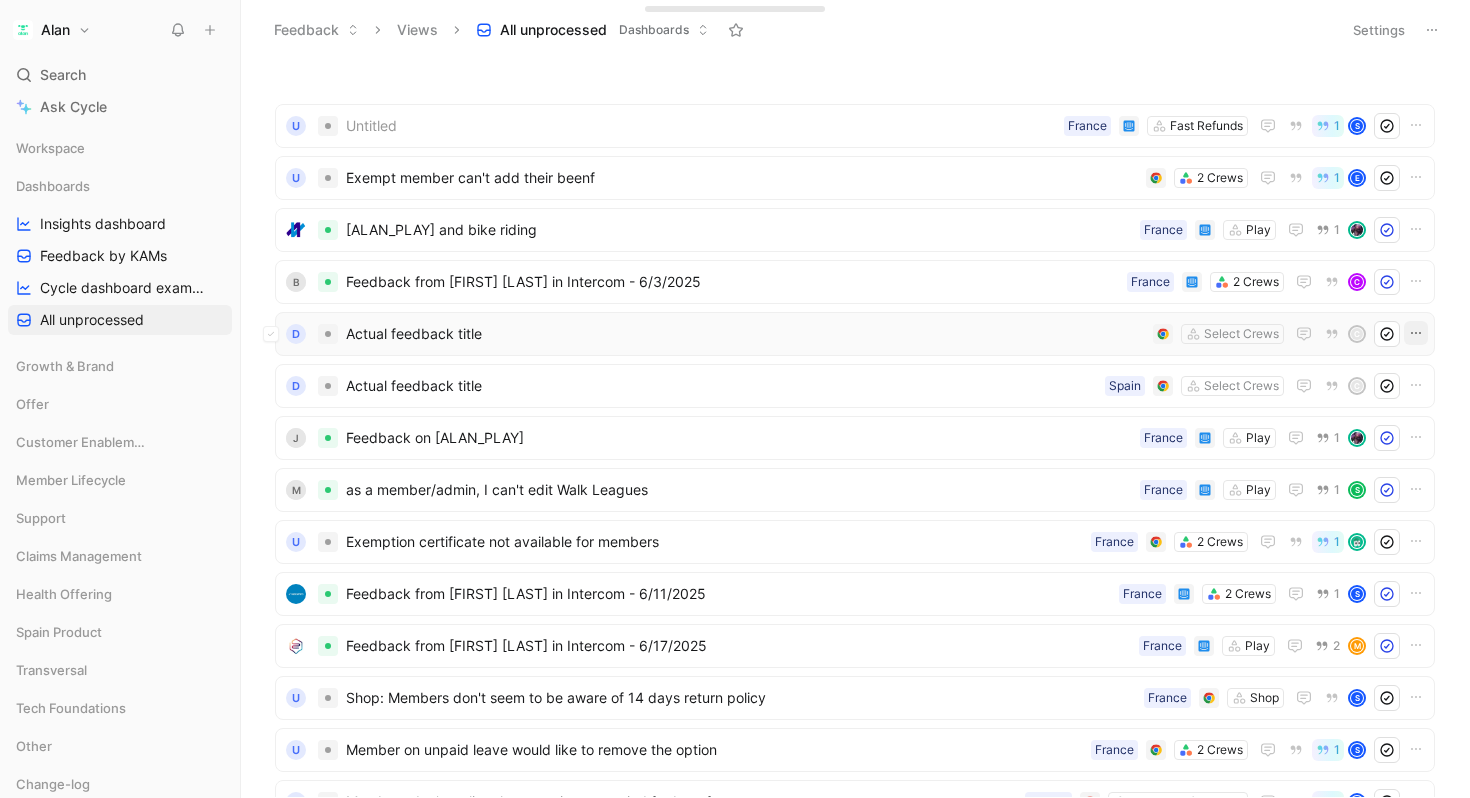 click 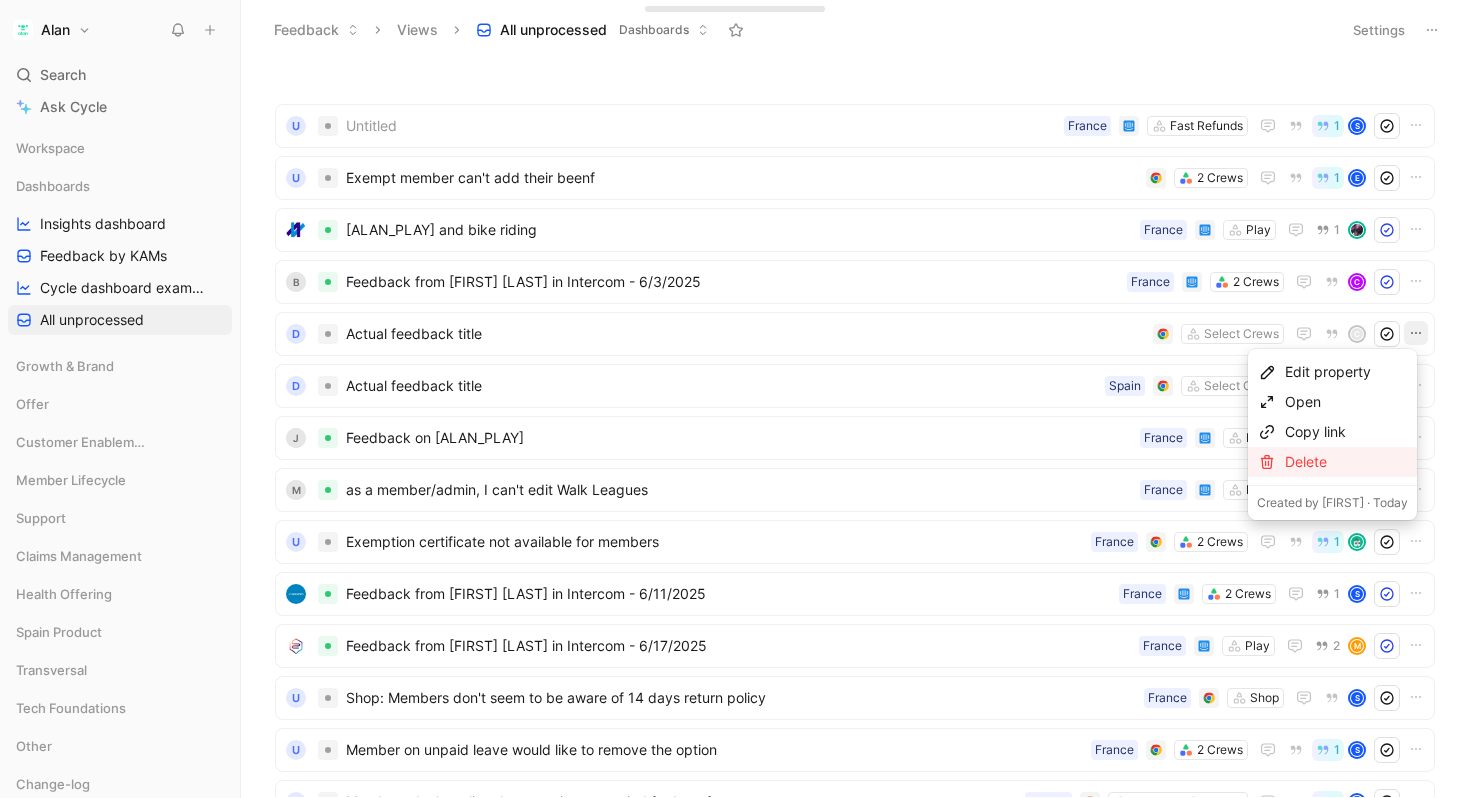 click on "Delete" at bounding box center (1346, 462) 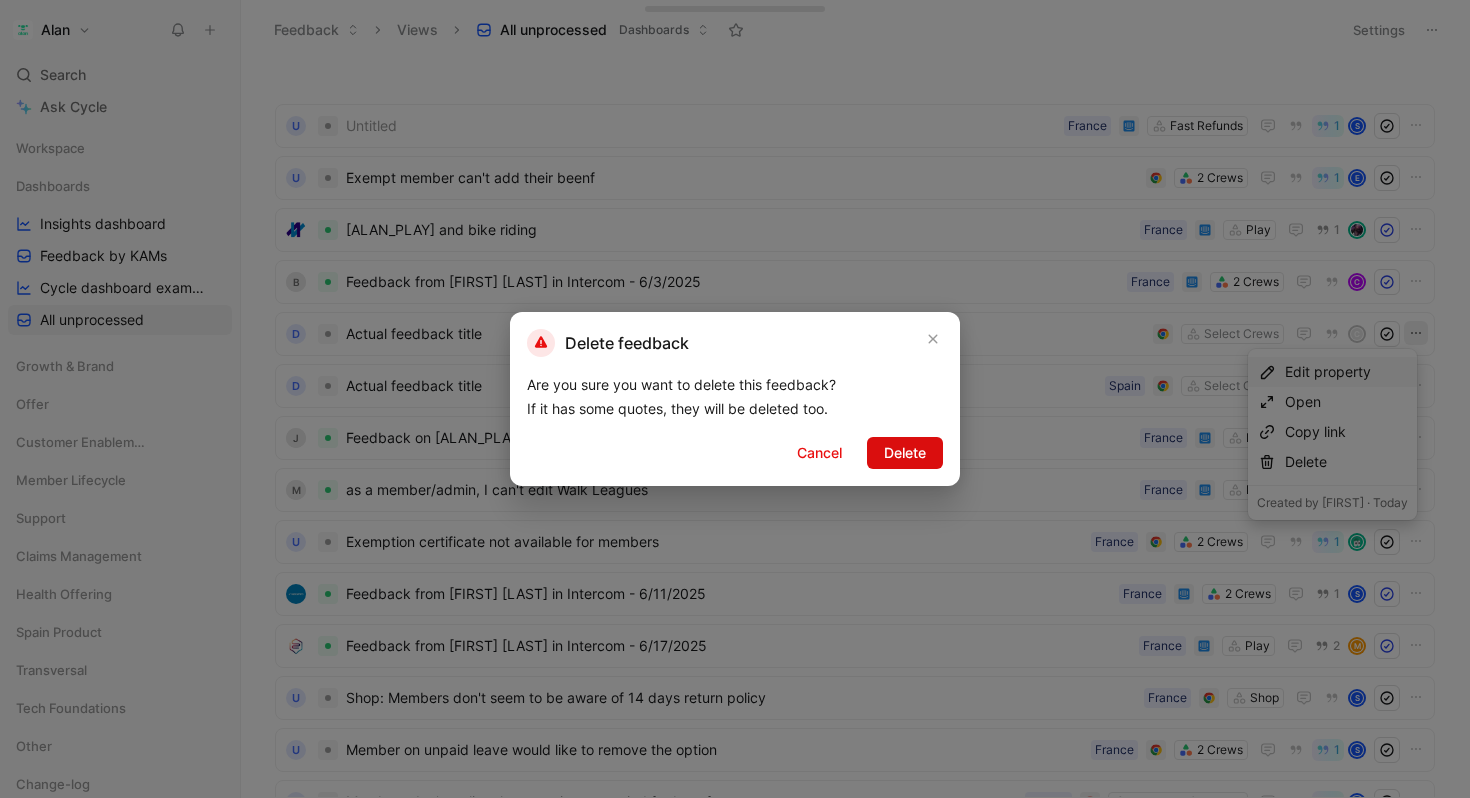 click on "Delete" at bounding box center [905, 453] 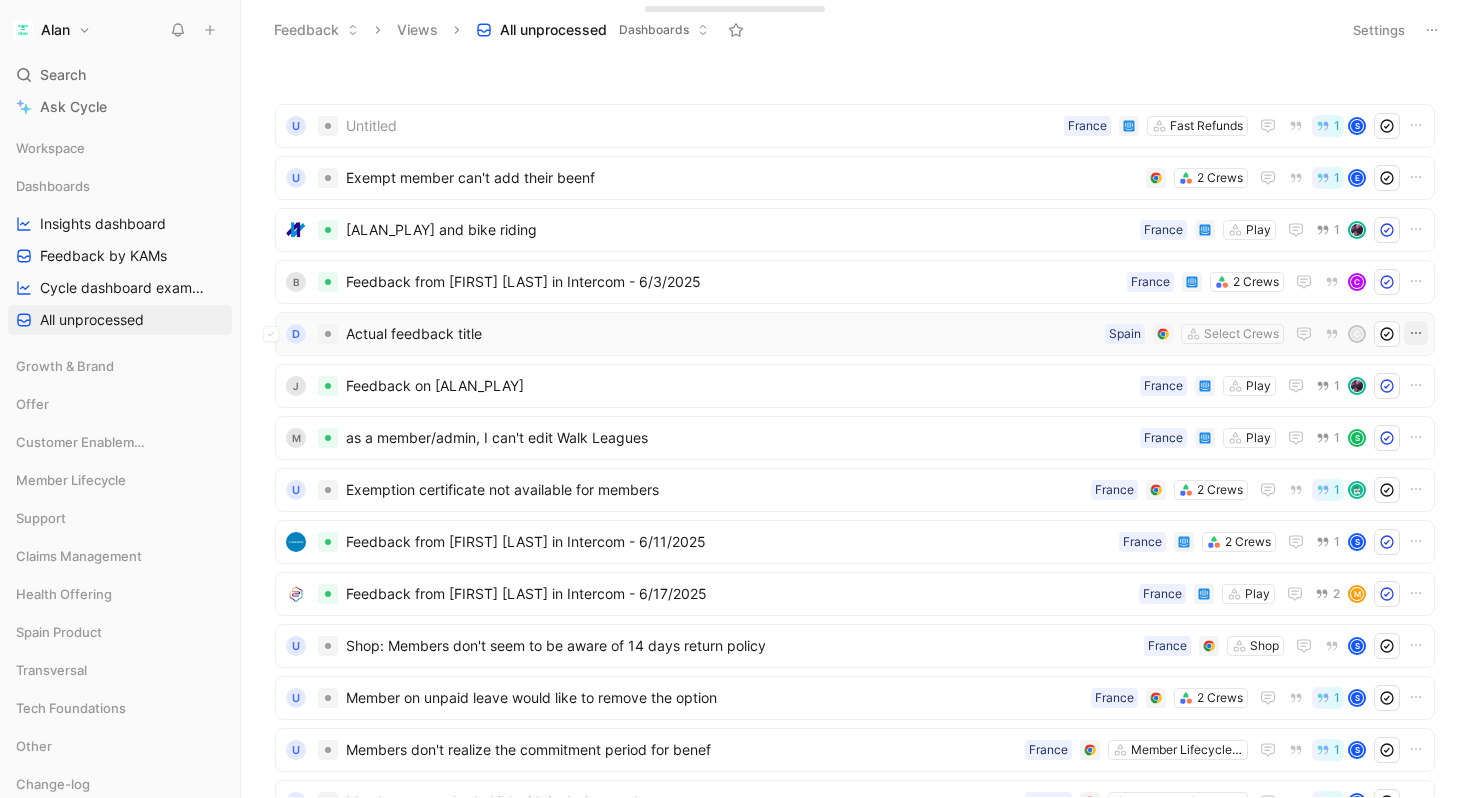 click 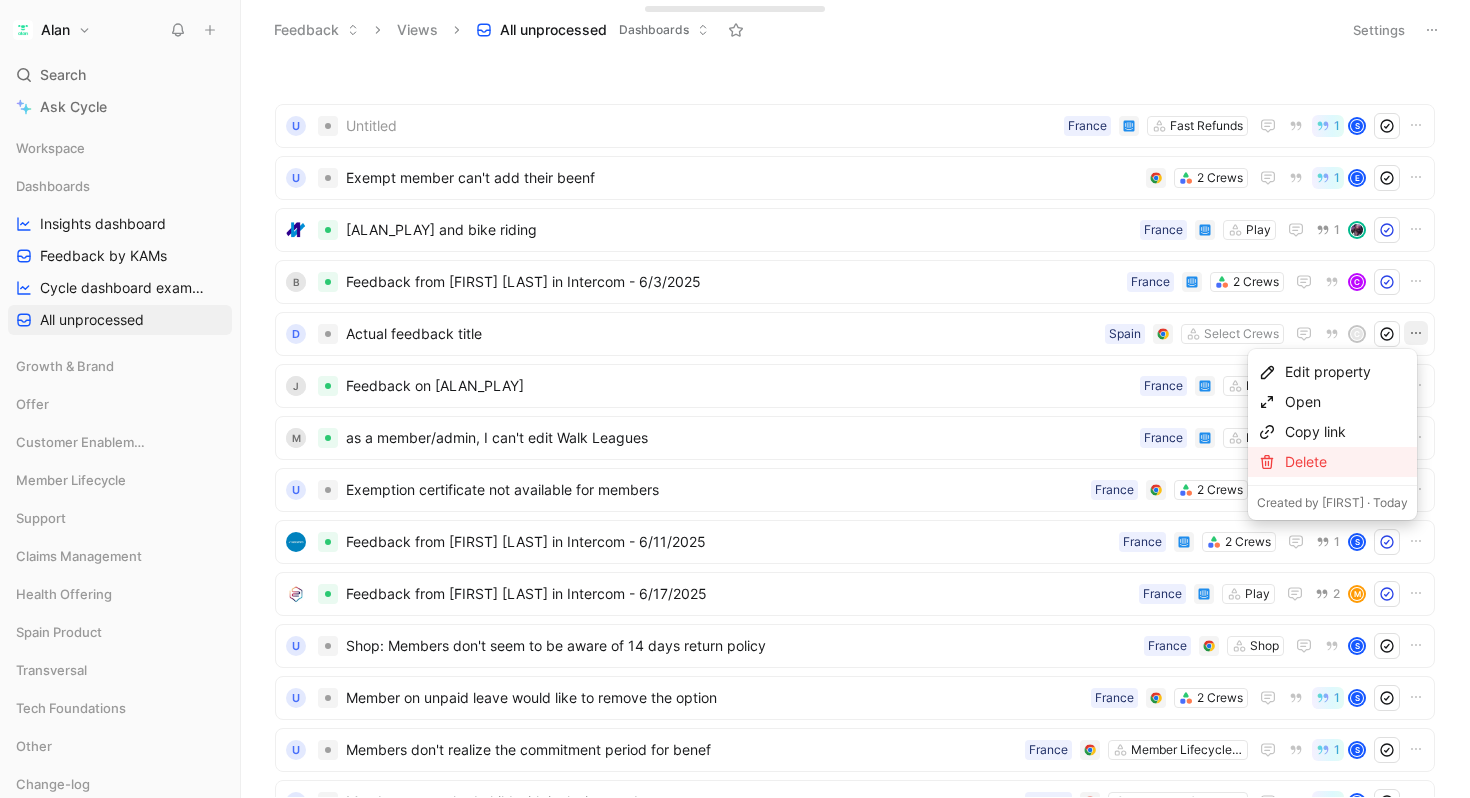 click on "Delete" at bounding box center (1346, 462) 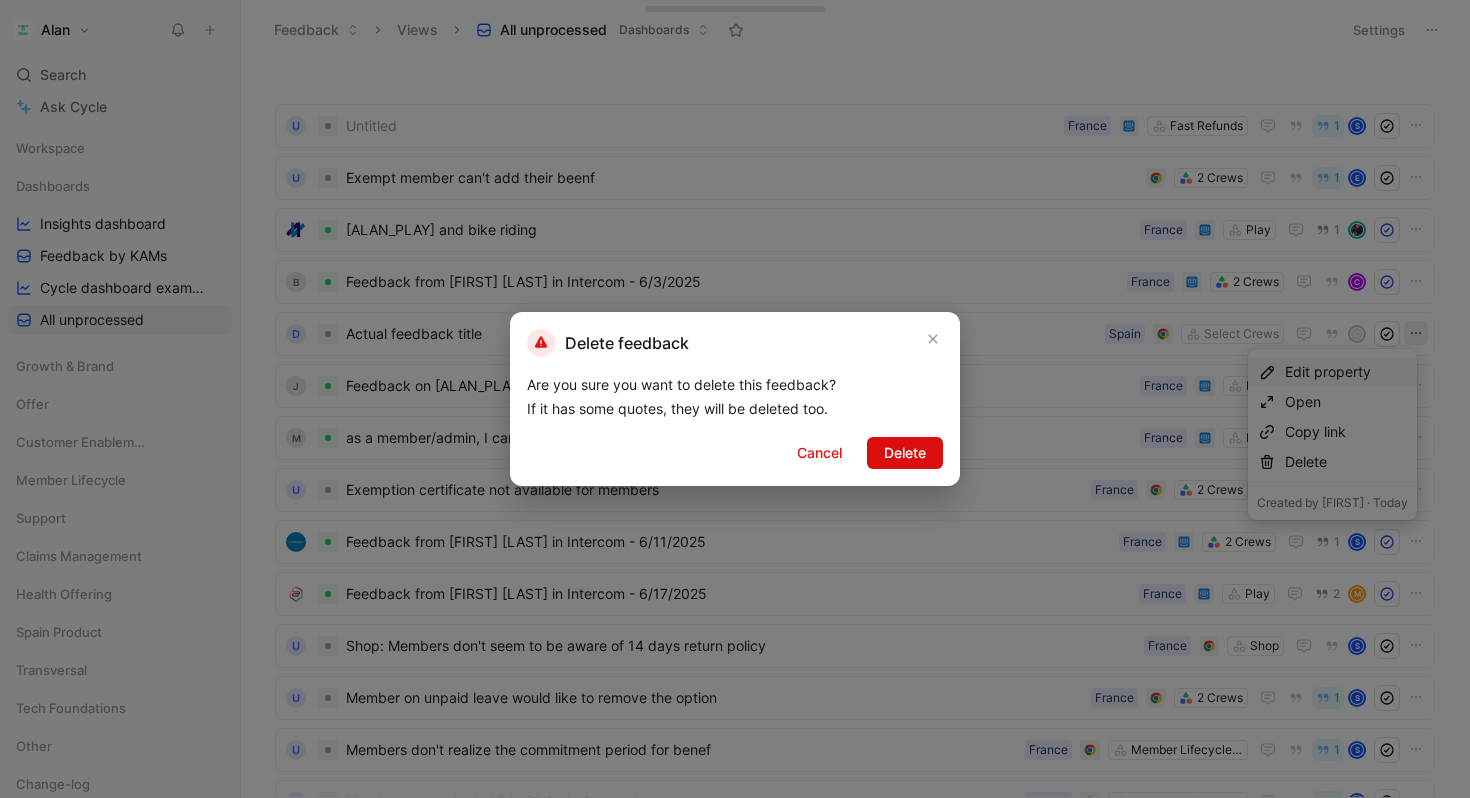 click on "Delete" at bounding box center [905, 453] 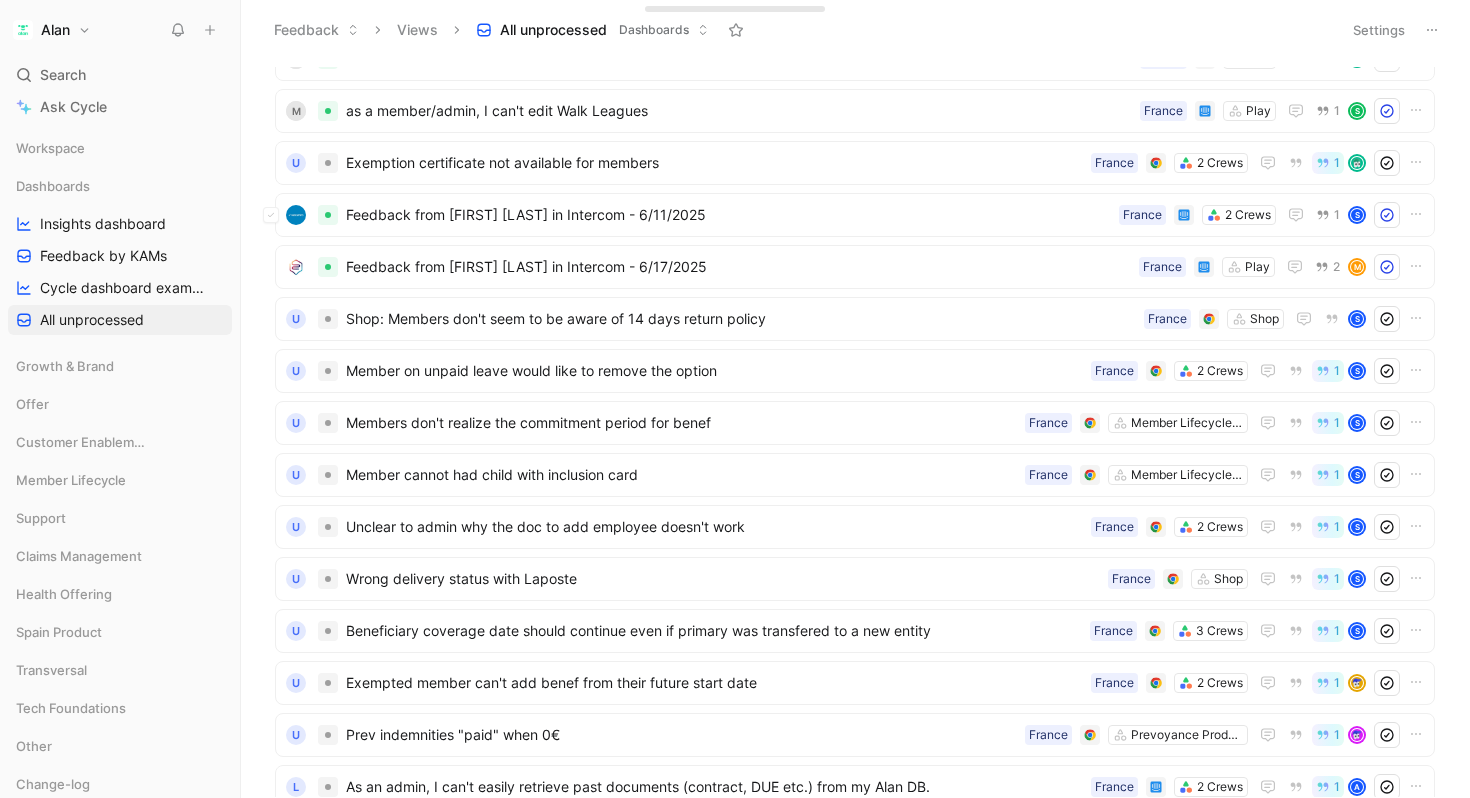 scroll, scrollTop: 327, scrollLeft: 0, axis: vertical 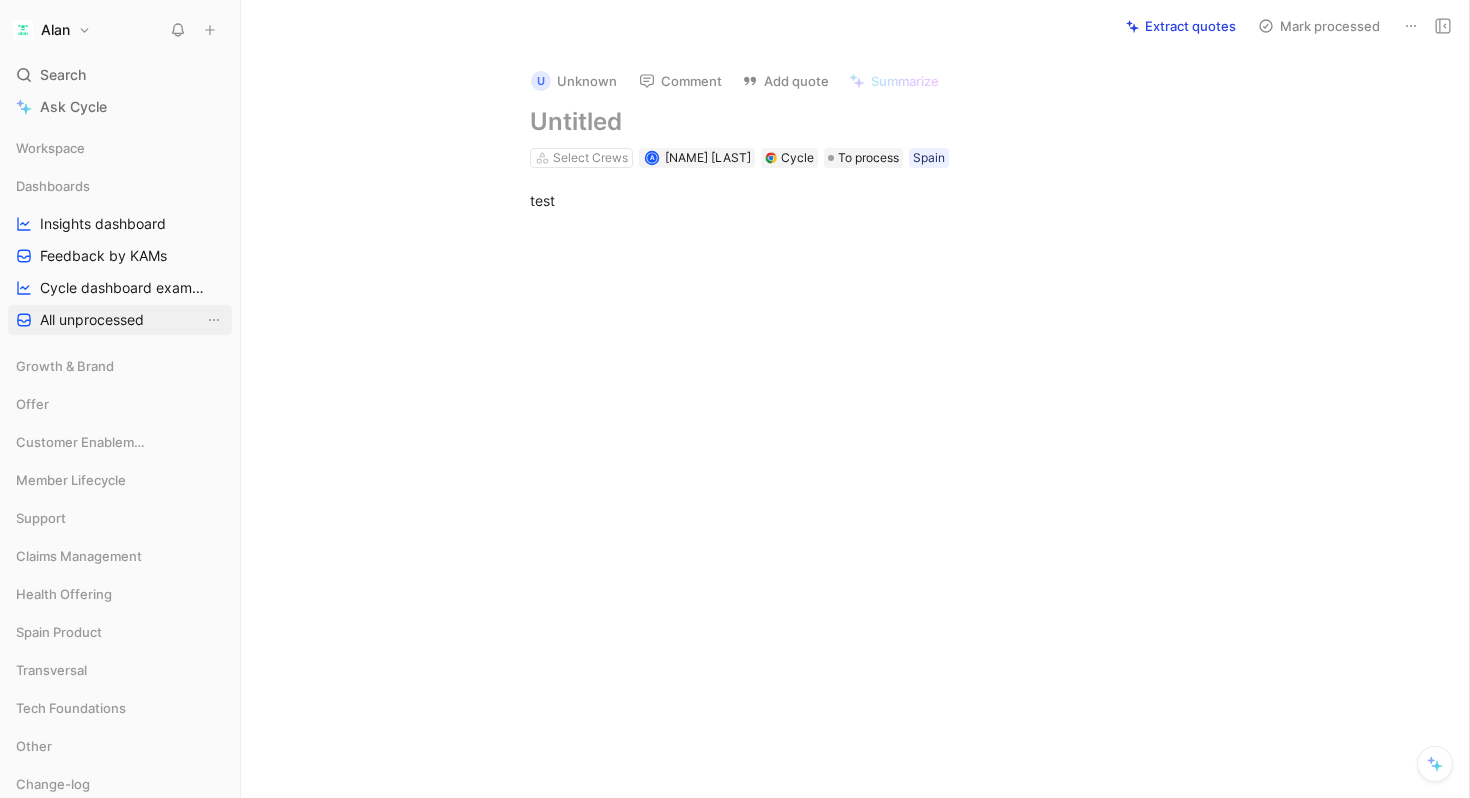 click on "All unprocessed" at bounding box center (92, 320) 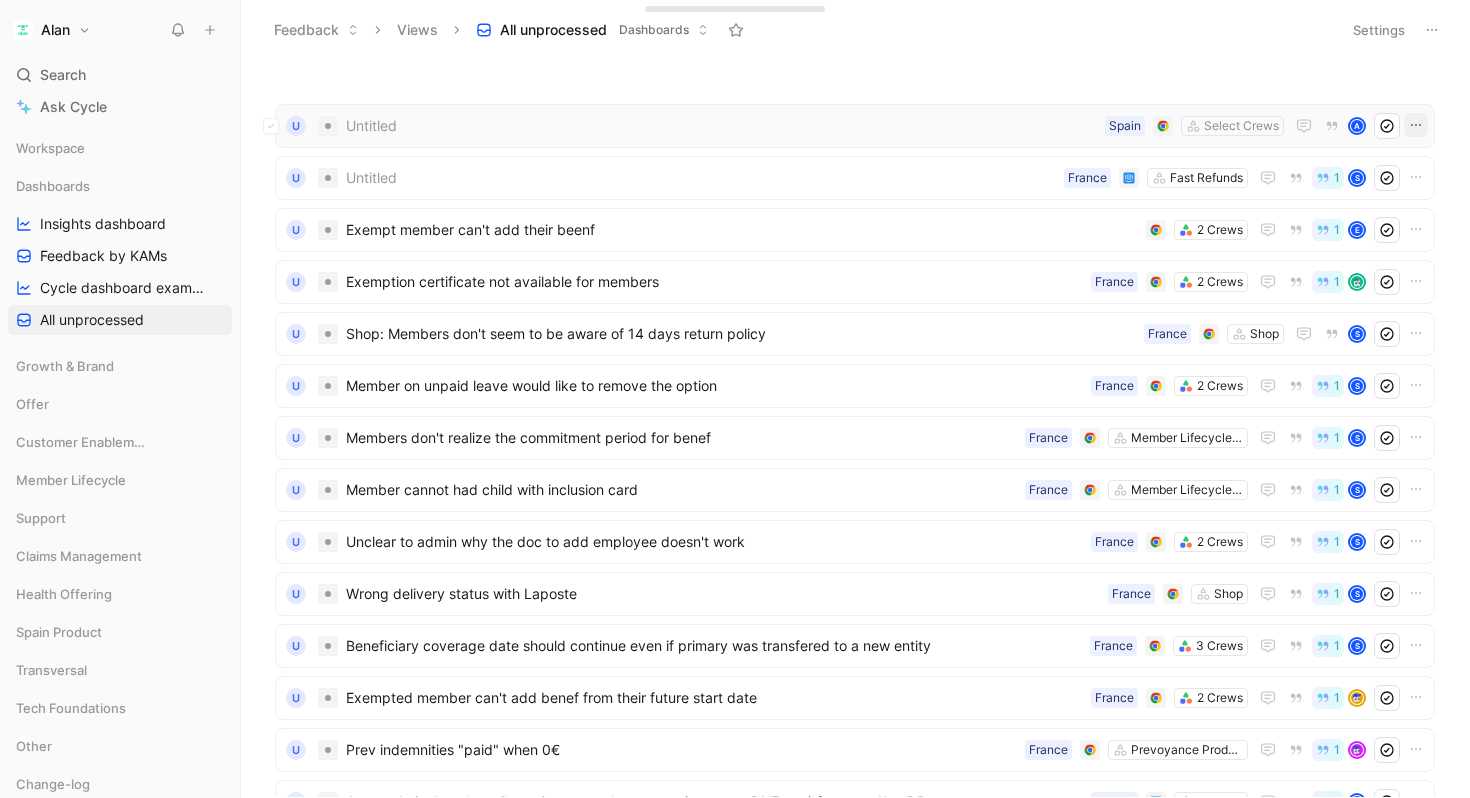 click at bounding box center [1416, 125] 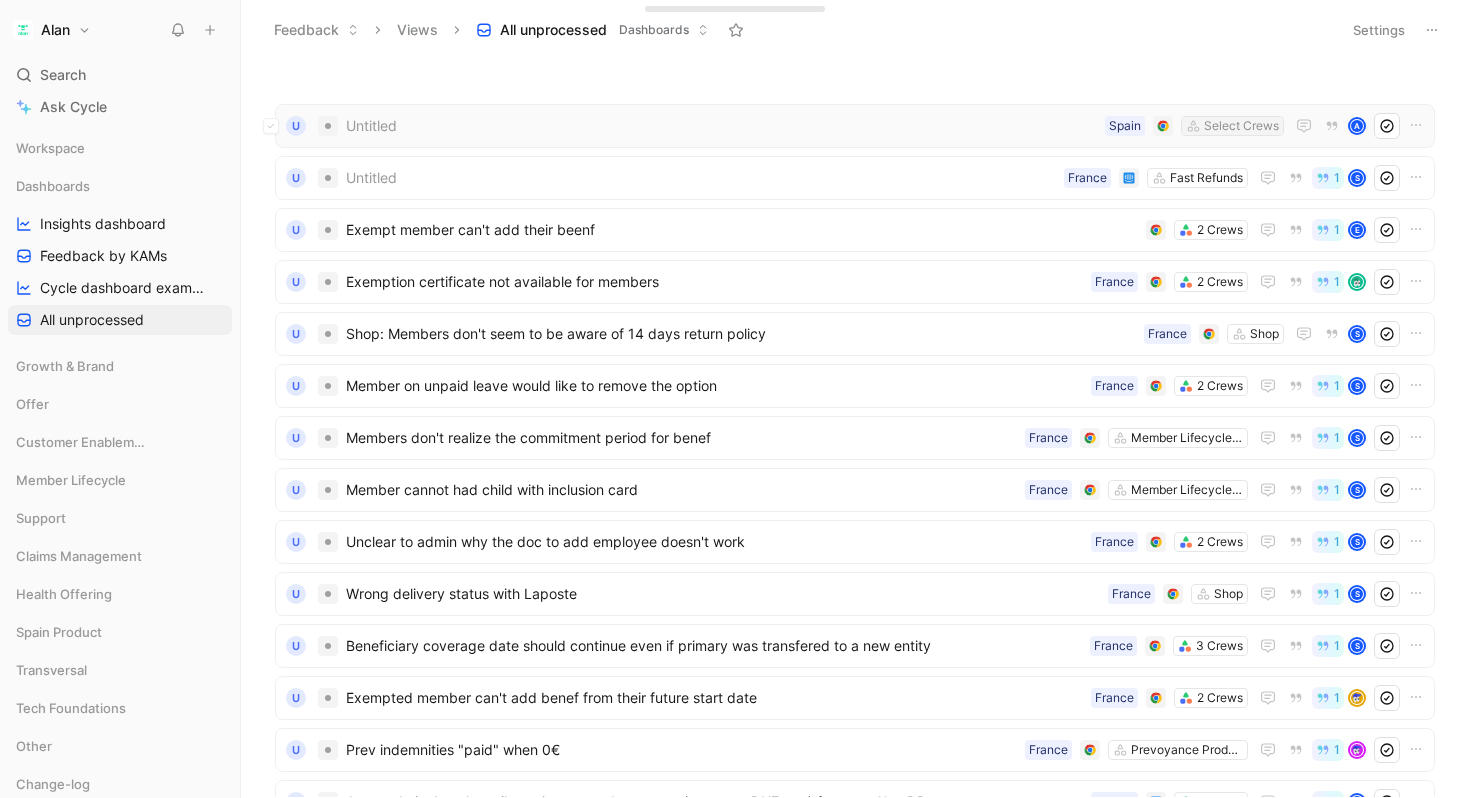 click on "Select Crews" at bounding box center (1241, 126) 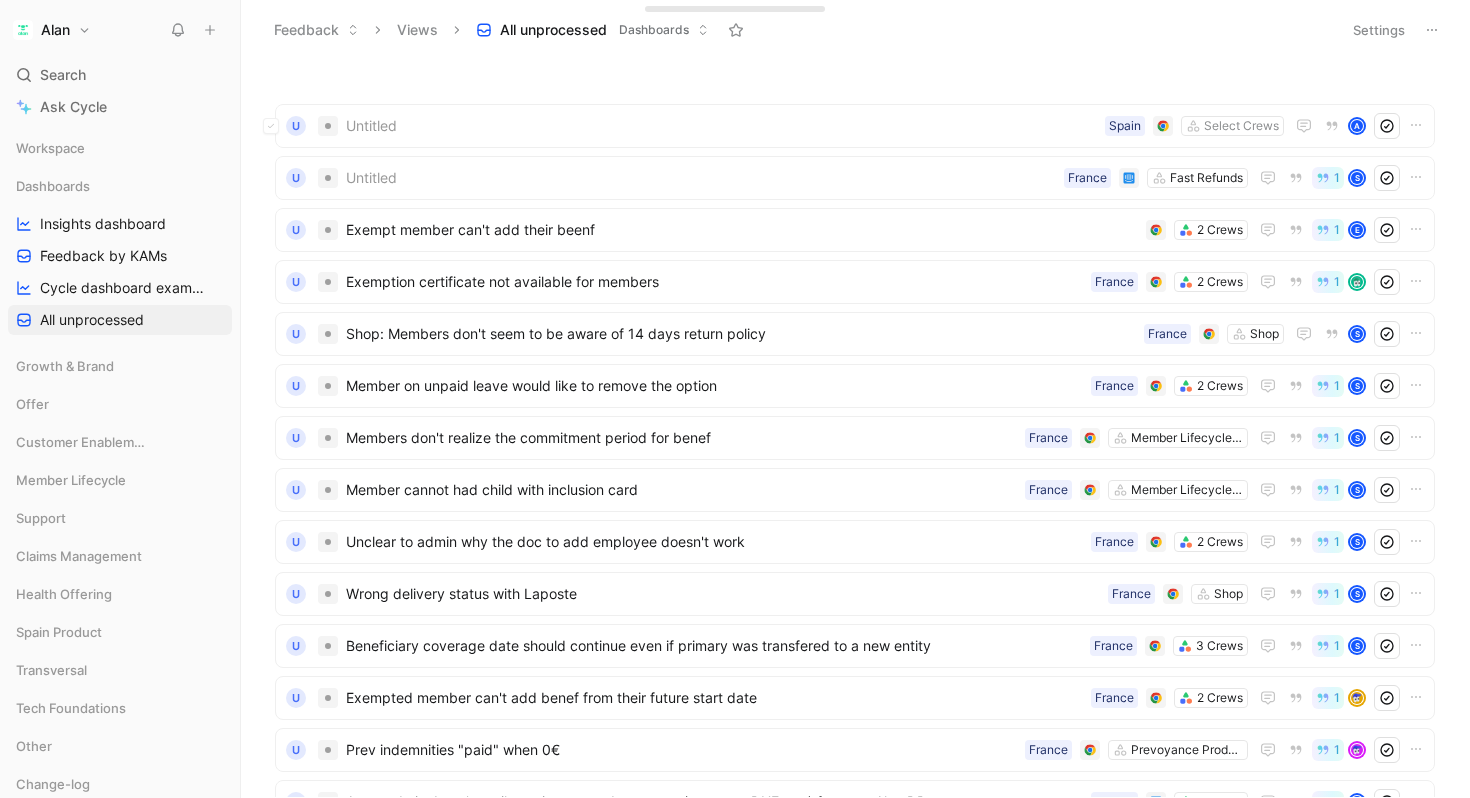 click 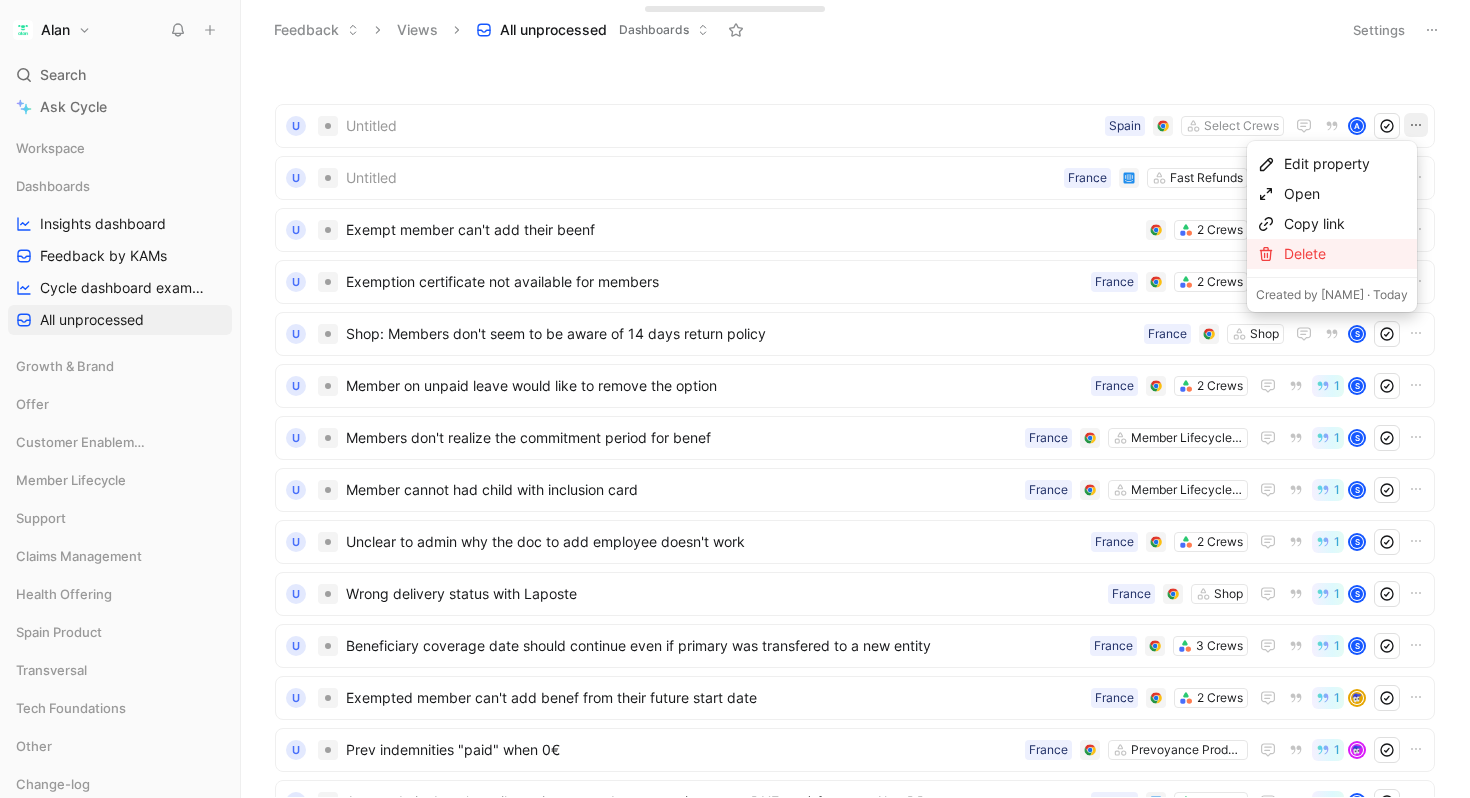 click on "Delete" at bounding box center (1346, 254) 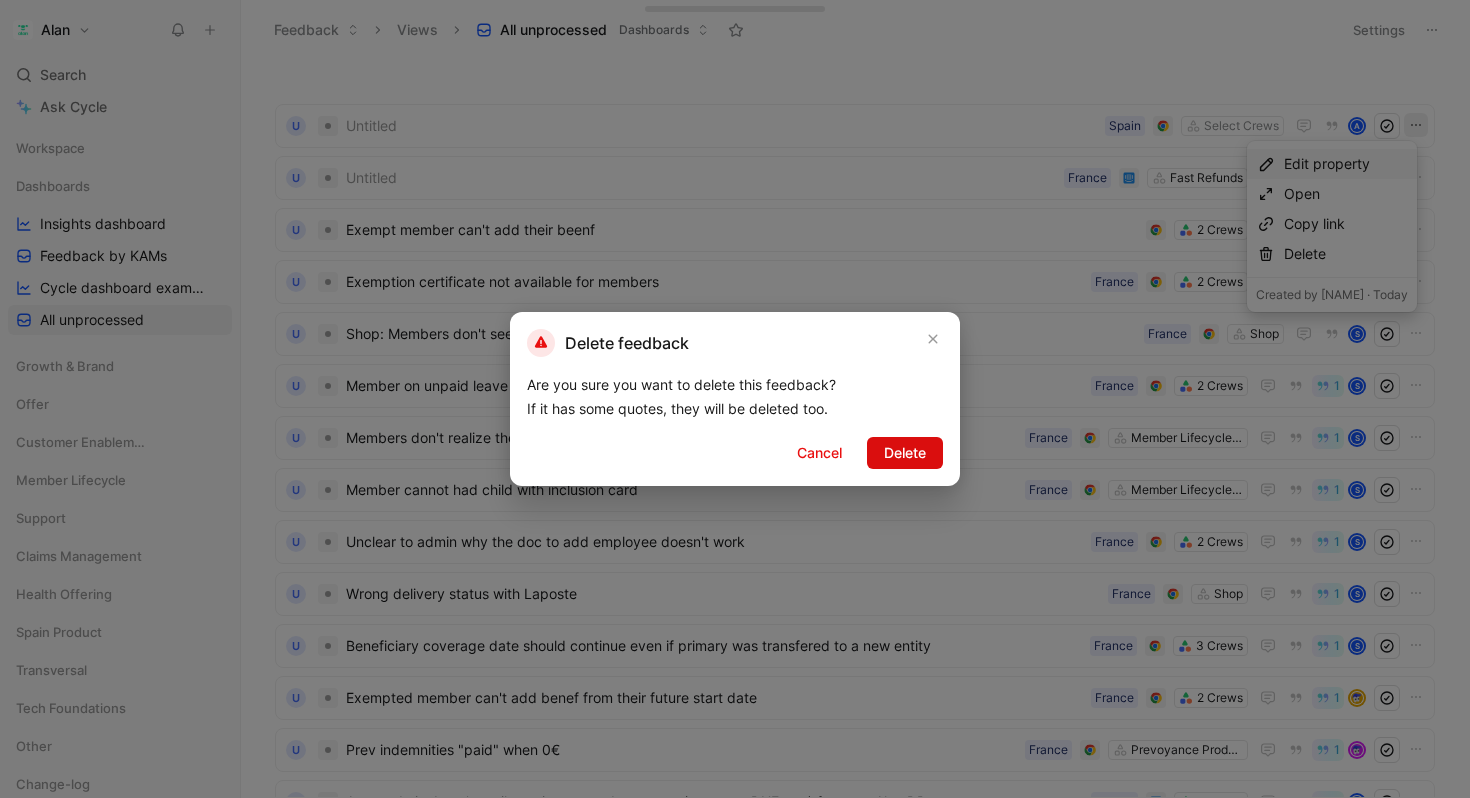 click on "Delete" at bounding box center [905, 453] 